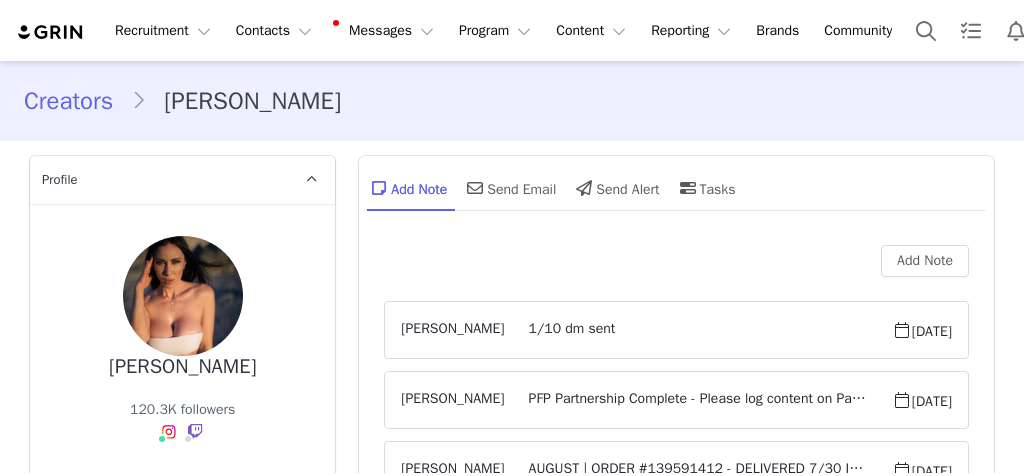 scroll, scrollTop: 0, scrollLeft: 0, axis: both 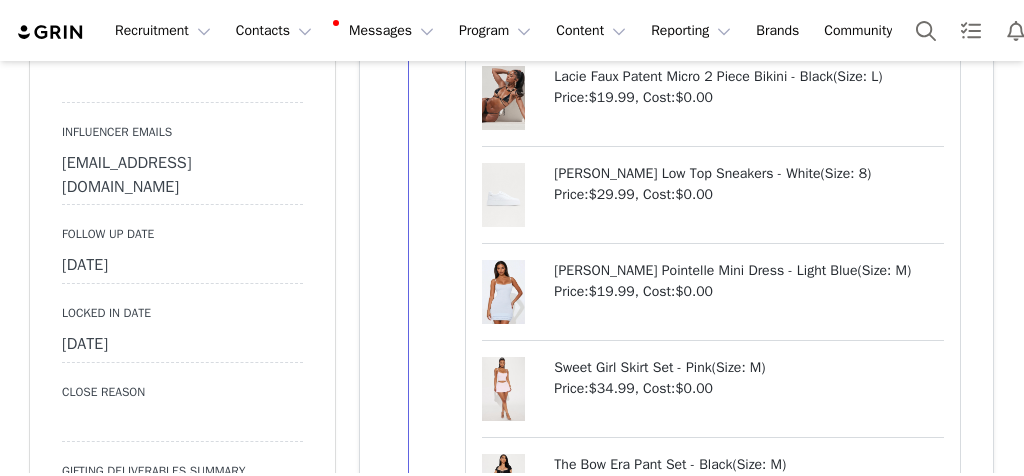click on "[DATE]" at bounding box center [182, 266] 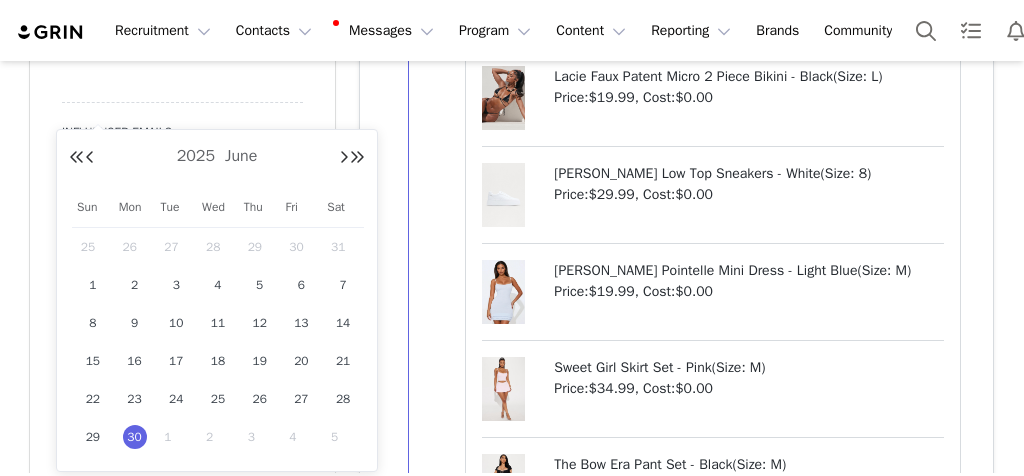 click at bounding box center (344, 158) 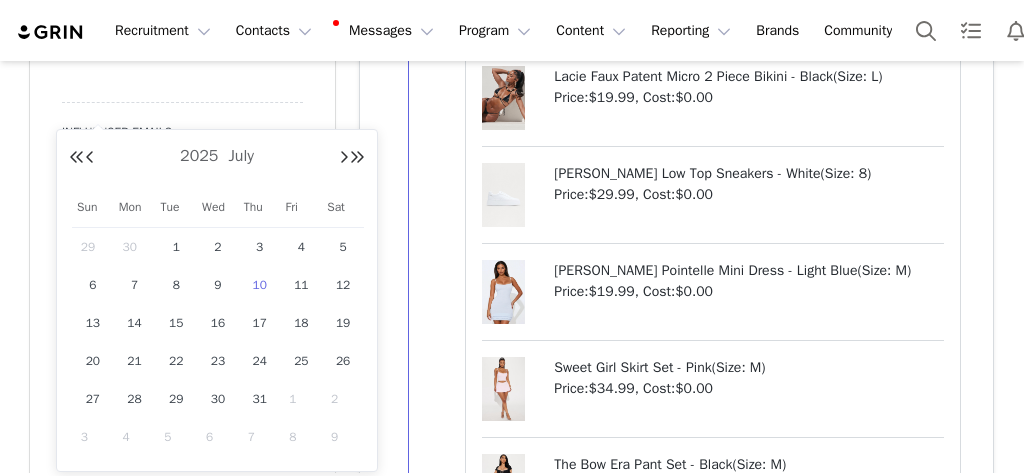 click on "10" at bounding box center (260, 285) 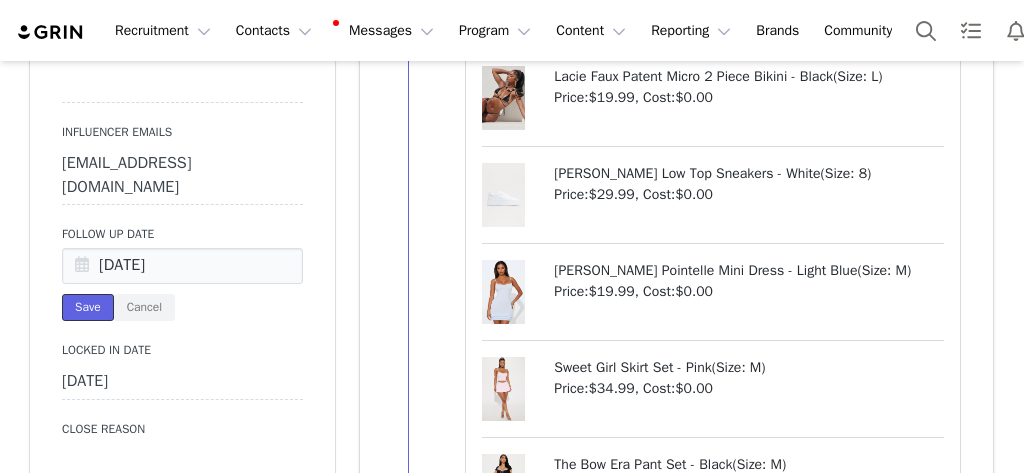 click on "Save" at bounding box center (88, 307) 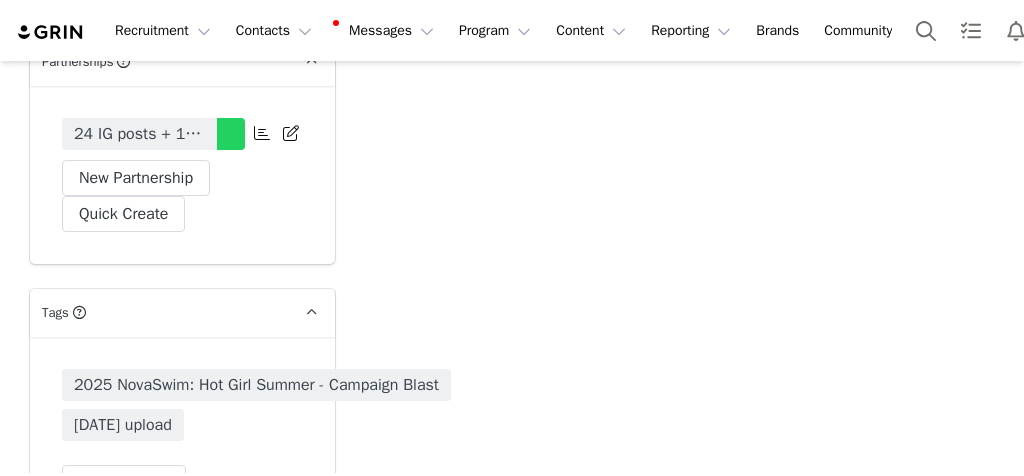 scroll, scrollTop: 6916, scrollLeft: 0, axis: vertical 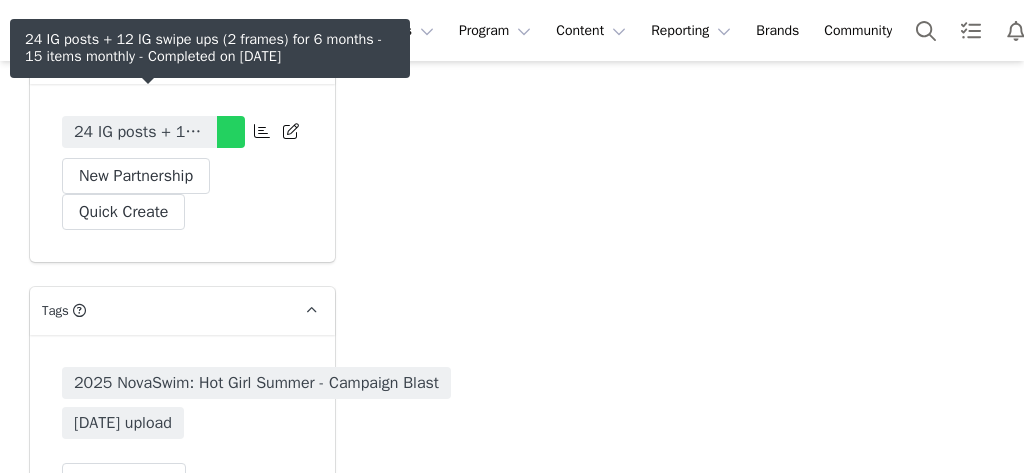 click on "24 IG posts + 12 IG swipe ups (2 frames) for 6 months - 15 items monthly" at bounding box center (139, 132) 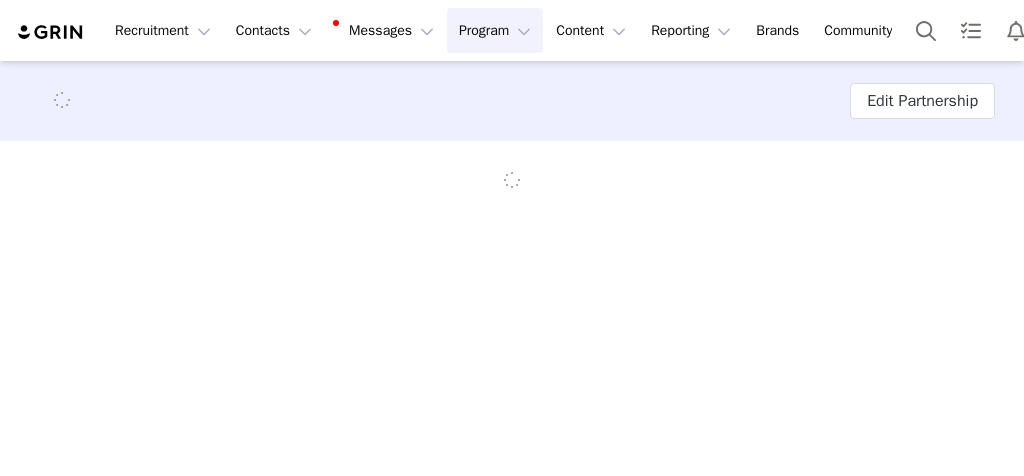 scroll, scrollTop: 0, scrollLeft: 0, axis: both 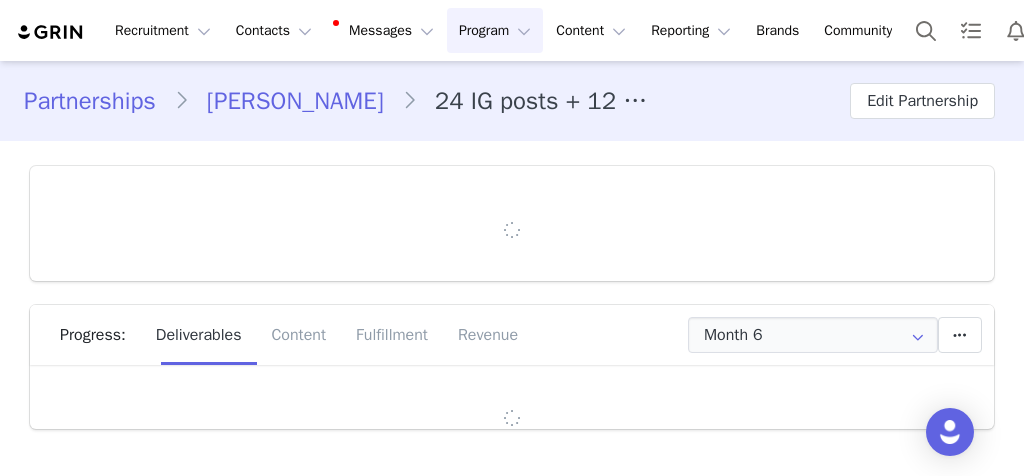 type on "+1 ([GEOGRAPHIC_DATA])" 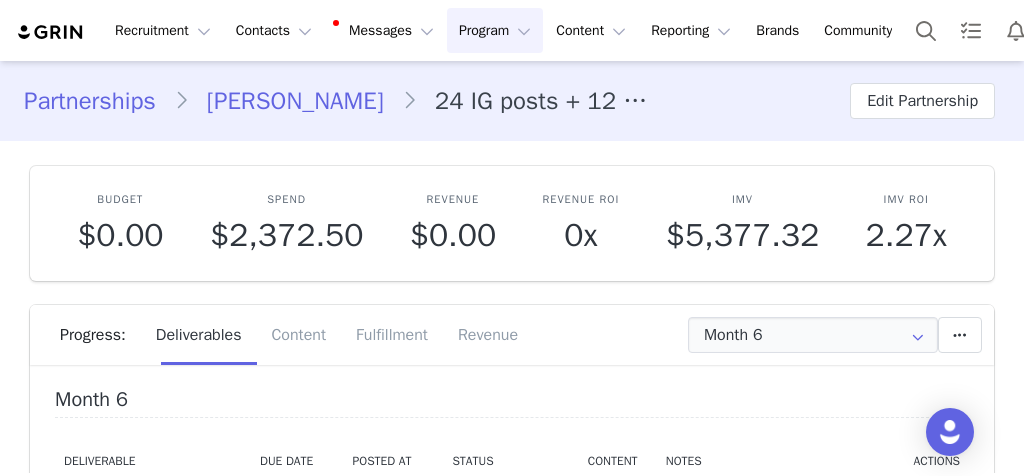 click on "Partnerships  Taylor Jevaux  24 IG posts + 12 IG swipe ups (2 frames) for 6 months - 15 items monthly  Edit Partnership  Budget $0.00 Spend $2,372.50 Revenue $0.00 Revenue ROI 0x IMV $5,377.32 IMV ROI 2.27x Progress: Deliverables Content Fulfillment Revenue Month 6 Month 1  Sep 15th - Oct 15th Month 2  Oct 15th - Nov 15th Month 3  Nov 15th - Dec 15th Month 4  Dec 15th - Jan 15th Month 5  Jan 15th - Feb 15th Month 6  Feb 15th - Mar 16th  All Months  Add a new deliverable  What type of deliverable?   IG Post   Tag in Bio   Highlight Reel   Pinned Post   IG Story (2 frames)   Where should it be added?  Throughout Partnership  Month 1   Month 2   Month 3   Month 4   Month 5   Month 6   Throughout Partnership   Save  Cancel  Add Deliverable   Set End Date for Month 6   This will change the start and end dates for months 6 through 6 accordingly.  Mar 16, 2025 Current date: Mar 16, 2025  Save   Cancel   Extend Schedule  Reset Content Do you want to reorder all of the content for this this partnership?  Cancel  Notes" at bounding box center [512, 2997] 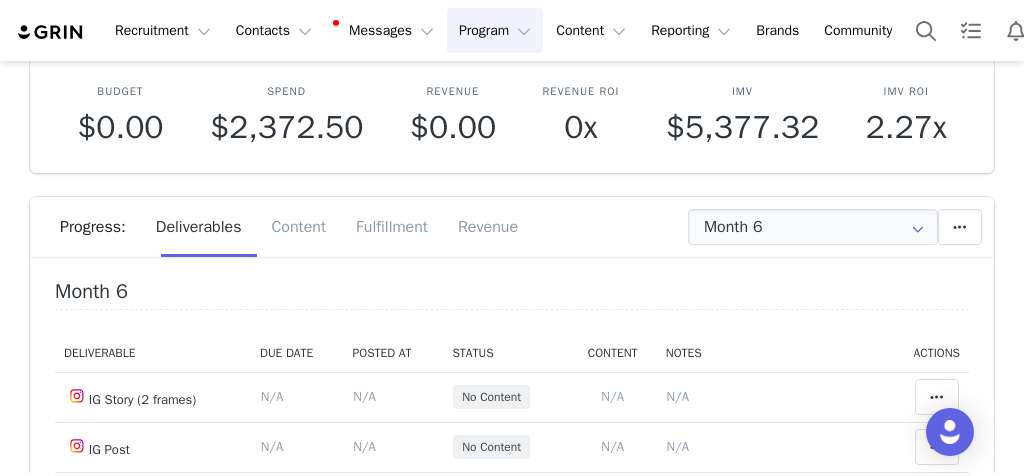 click at bounding box center (918, 227) 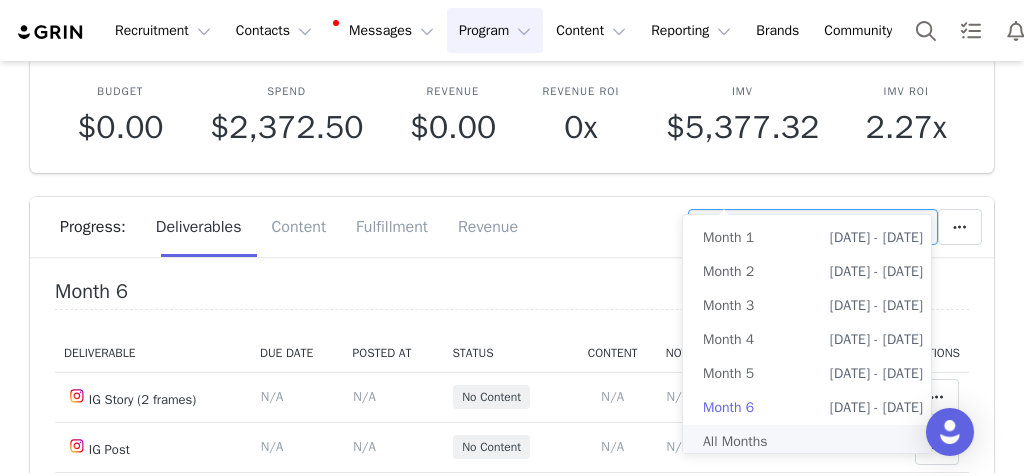 click on "All Months" at bounding box center (813, 442) 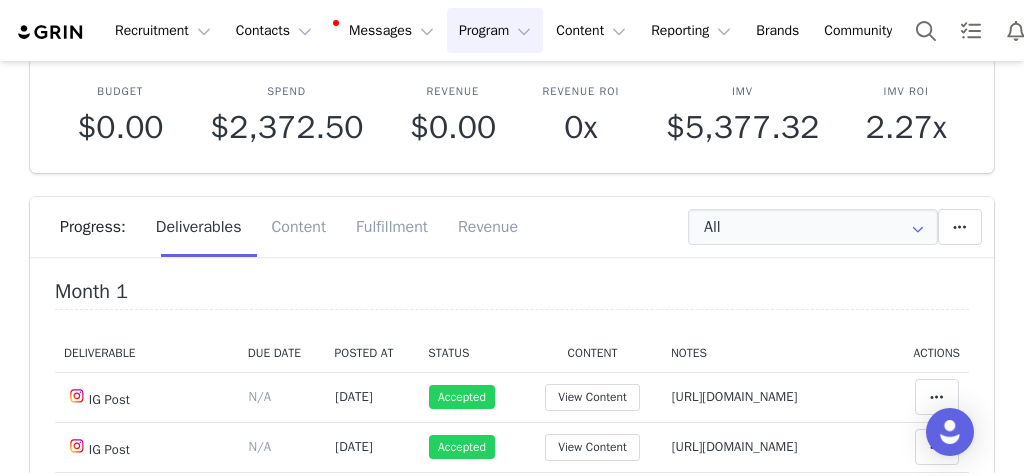 click on "Budget $0.00 Spend $2,372.50 Revenue $0.00 Revenue ROI 0x IMV $5,377.32 IMV ROI 2.27x Progress: Deliverables Content Fulfillment Revenue All Add a new deliverable  What type of deliverable?   IG Post   Tag in Bio   Highlight Reel   Pinned Post   IG Story (2 frames)   Where should it be added?  Throughout Partnership  Month 1   Month 2   Month 3   Month 4   Month 5   Month 6   Throughout Partnership   Save  Cancel  Add Deliverable  Reset Content Do you want to reorder all of the content for this this partnership?  Yes, reset content   Cancel   Reset Content   Allow Content Past End Date   Fetch Recent Content   Month 1  Deliverable Due Date Posted At Status Content Notes Actions  IG Post Deliverable Due Date Set the date you expect this content to go live.  Save  Cancel N/A  Sep 17, 2024   Accepted  View Content Notes  Save  Cancel https://www.instagram.com/p/DBwqNMVy_Ds/?utm_source=ig_embed&utm_campaign=loading  Clear Status   Reason for declining this deliverable   Decline   Mark as Declined  Move Content" at bounding box center [512, 452] 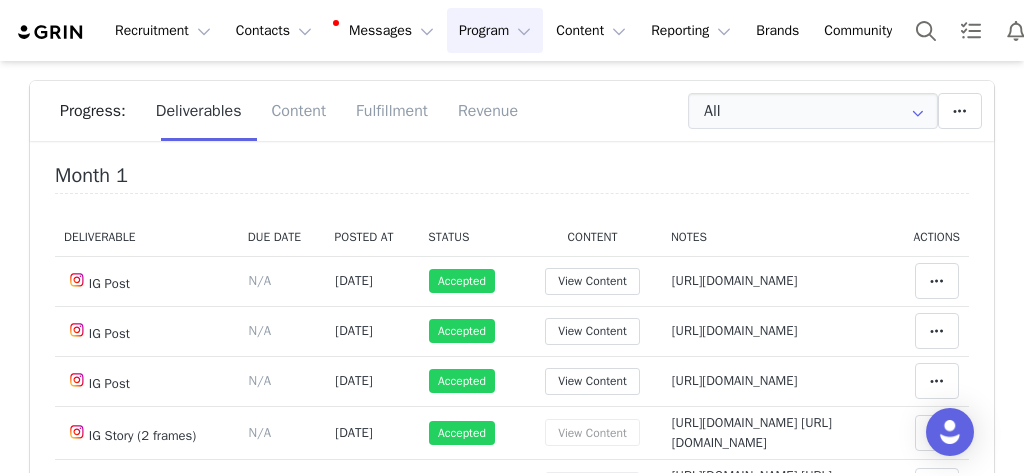 scroll, scrollTop: 226, scrollLeft: 0, axis: vertical 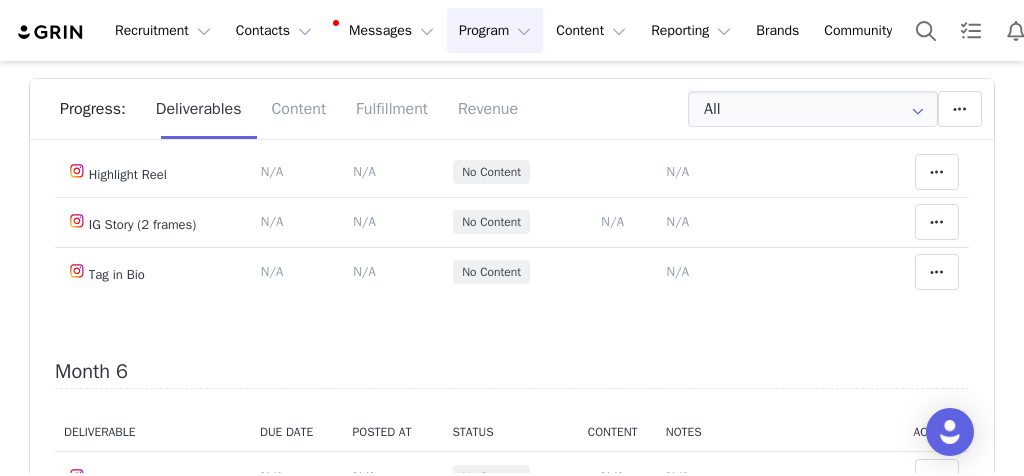 drag, startPoint x: 0, startPoint y: 0, endPoint x: 572, endPoint y: 236, distance: 618.77295 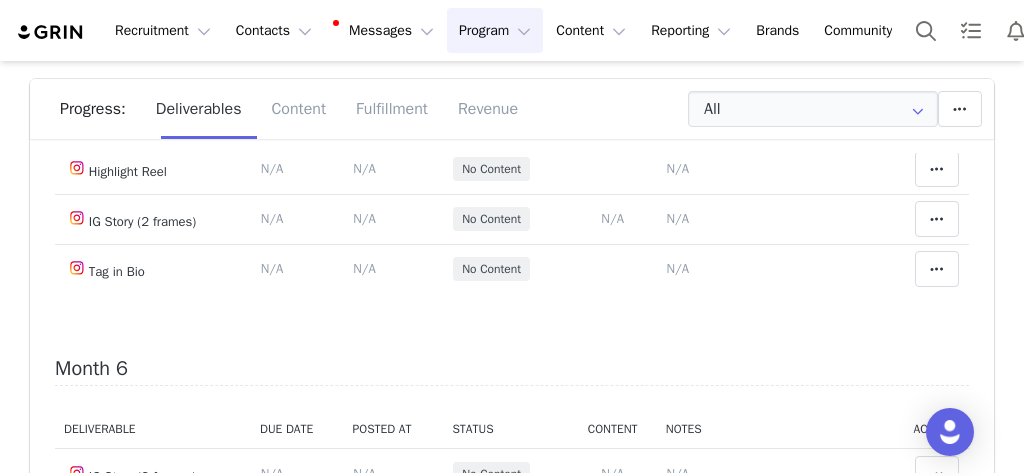 click on "Partnerships  Taylor Jevaux  24 IG posts + 12 IG swipe ups (2 frames) for 6 months - 15 items monthly  Edit Partnership  Budget $0.00 Spend $2,372.50 Revenue $0.00 Revenue ROI 0x IMV $5,377.32 IMV ROI 2.27x Progress: Deliverables Content Fulfillment Revenue All Add a new deliverable  What type of deliverable?   IG Post   Tag in Bio   Highlight Reel   Pinned Post   IG Story (2 frames)   Where should it be added?  Throughout Partnership  Month 1   Month 2   Month 3   Month 4   Month 5   Month 6   Throughout Partnership   Save  Cancel  Add Deliverable  Reset Content Do you want to reorder all of the content for this this partnership?  Yes, reset content   Cancel   Reset Content   Allow Content Past End Date   Fetch Recent Content   Month 1  Deliverable Due Date Posted At Status Content Notes Actions  IG Post Deliverable Due Date Set the date you expect this content to go live.  Save  Cancel N/A  Sep 17, 2024   Accepted  View Content Notes  Save  Cancel  Clear Status   Reason for declining this deliverable  N/A s" at bounding box center [512, 3652] 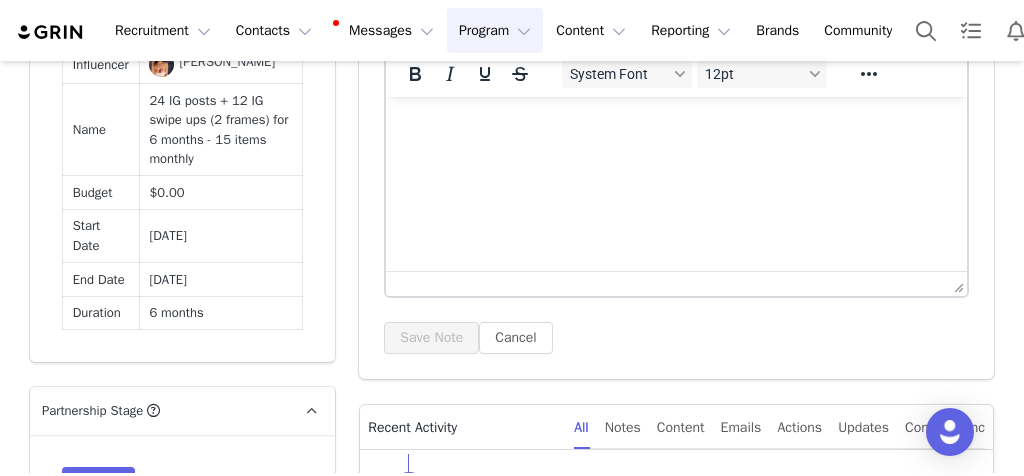 scroll, scrollTop: 1406, scrollLeft: 0, axis: vertical 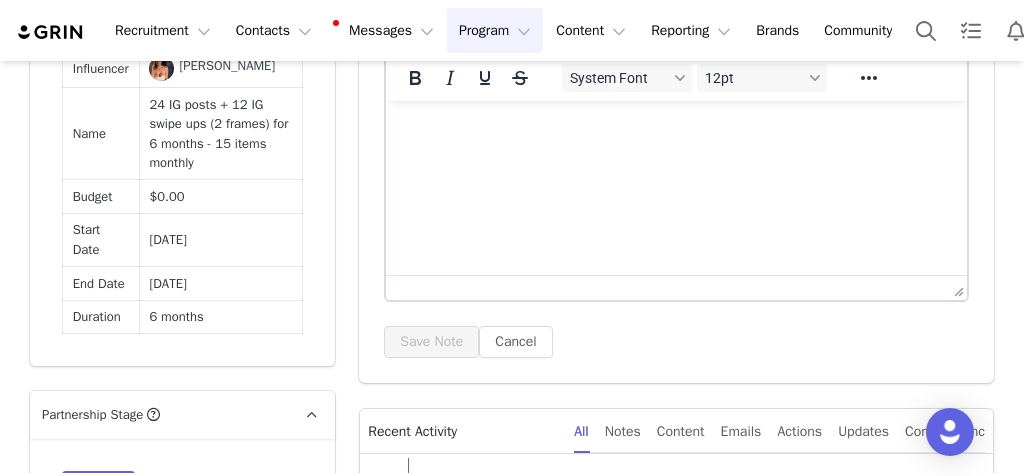 click on "Taylor Jevaux" at bounding box center (227, 66) 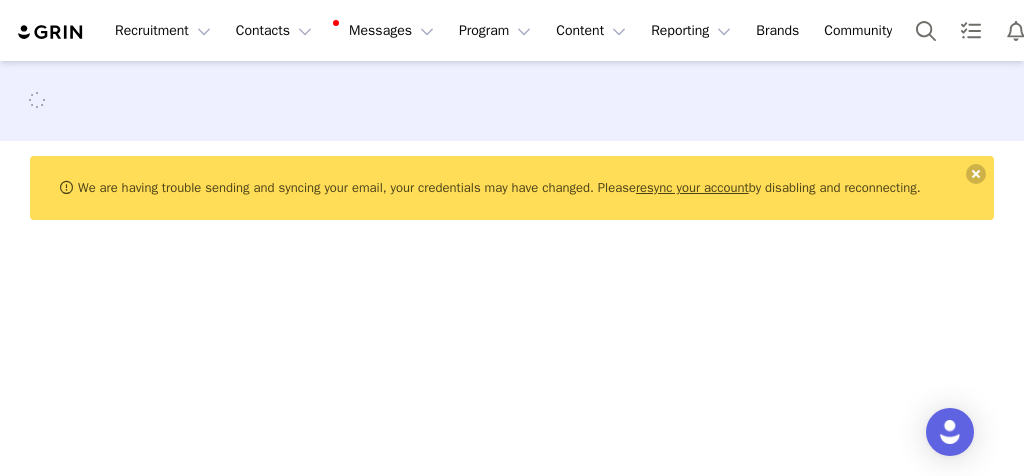scroll, scrollTop: 0, scrollLeft: 0, axis: both 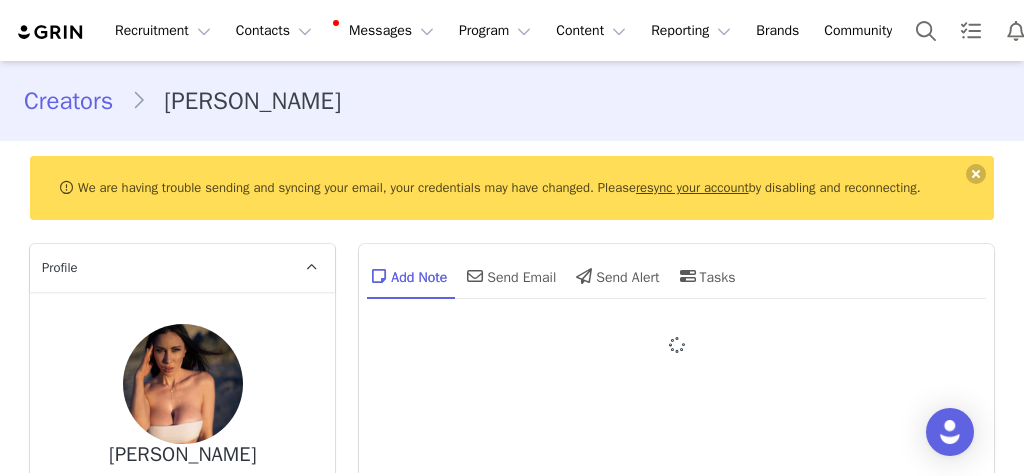 type on "+1 ([GEOGRAPHIC_DATA])" 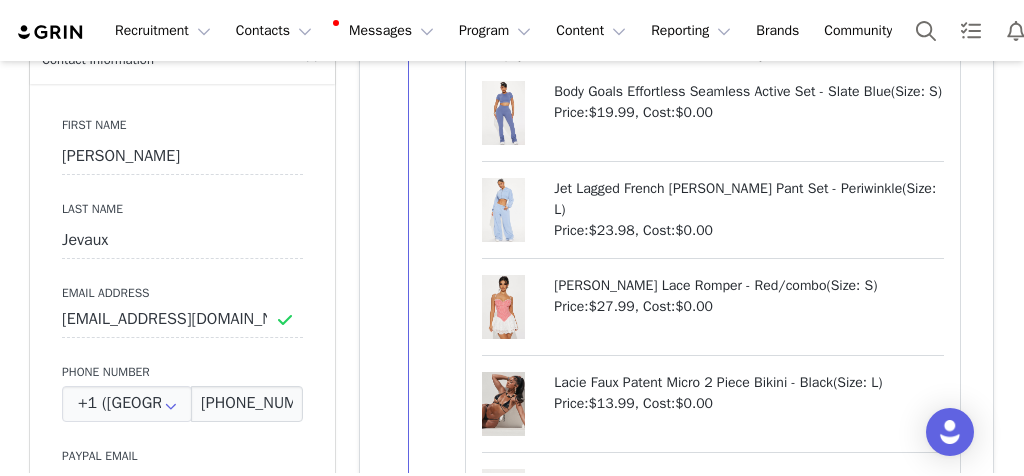 scroll, scrollTop: 909, scrollLeft: 0, axis: vertical 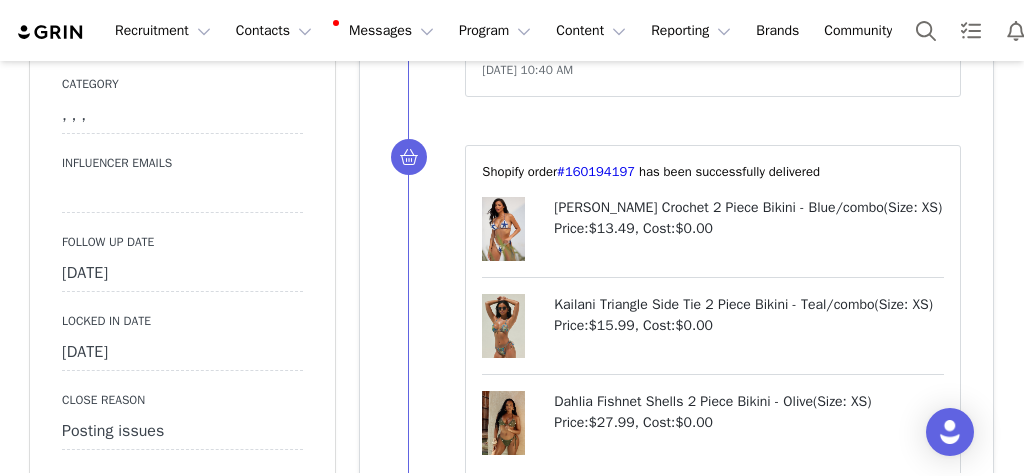 click on "[DATE]" at bounding box center (182, 274) 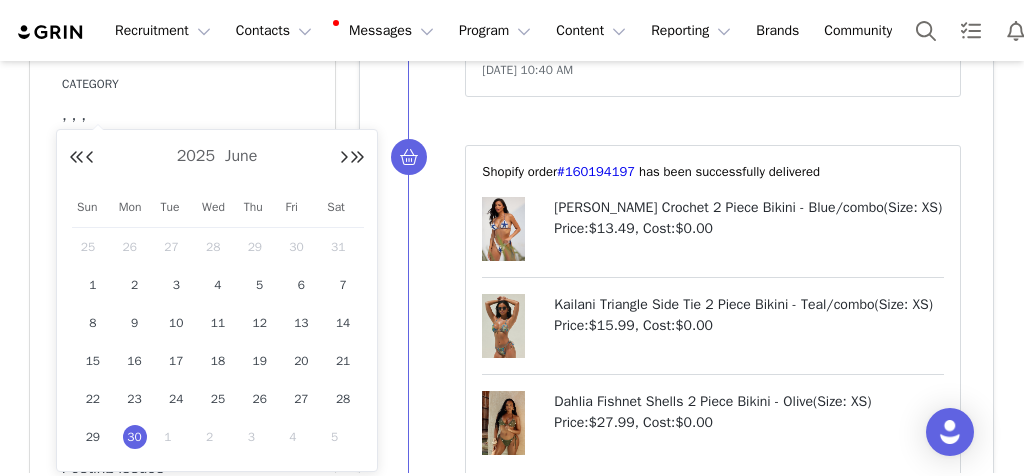 click on "[DATE]" at bounding box center (182, 274) 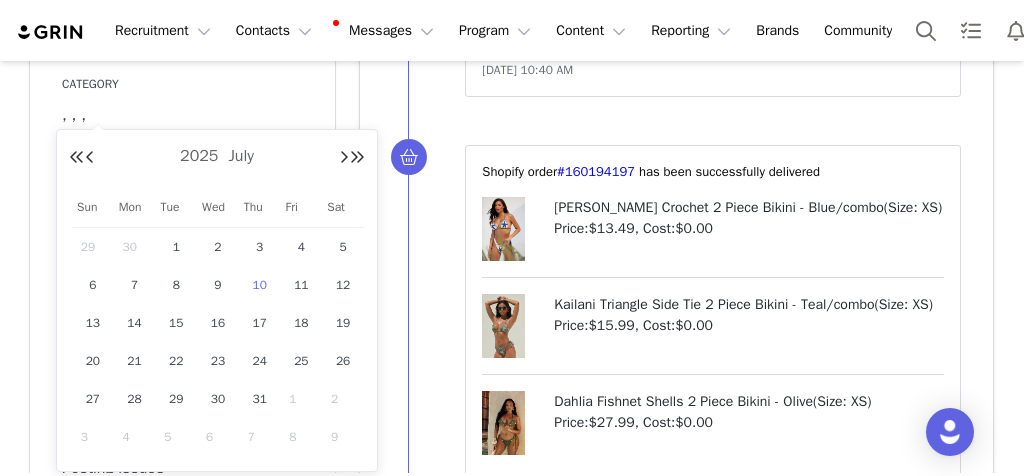 click on "10" at bounding box center (260, 285) 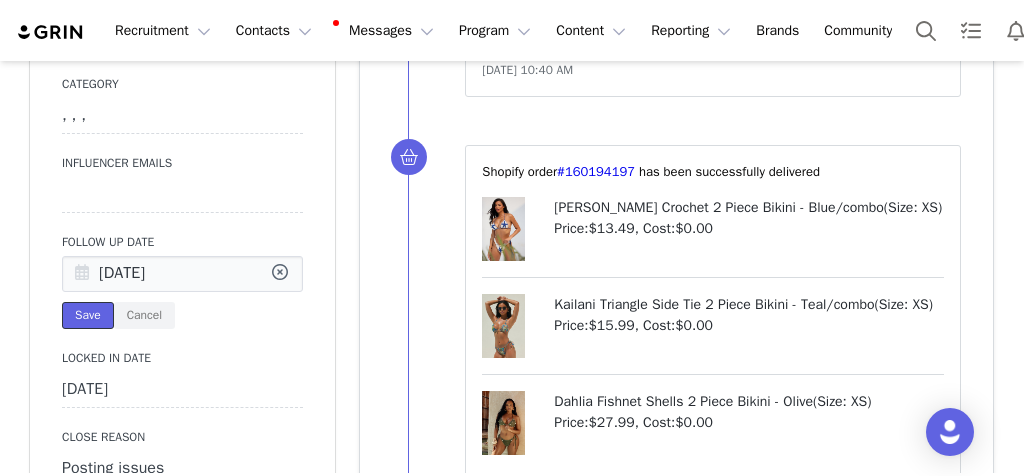 click on "Save" at bounding box center [88, 315] 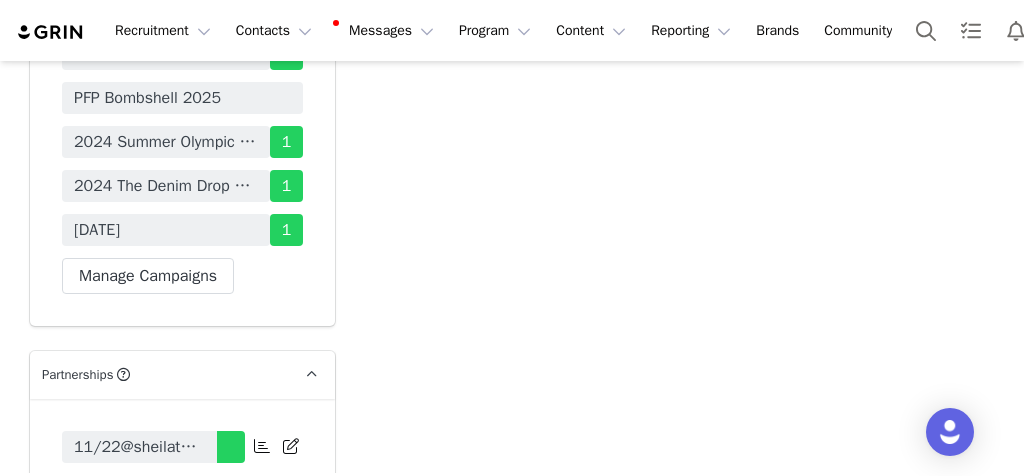 scroll, scrollTop: 6904, scrollLeft: 0, axis: vertical 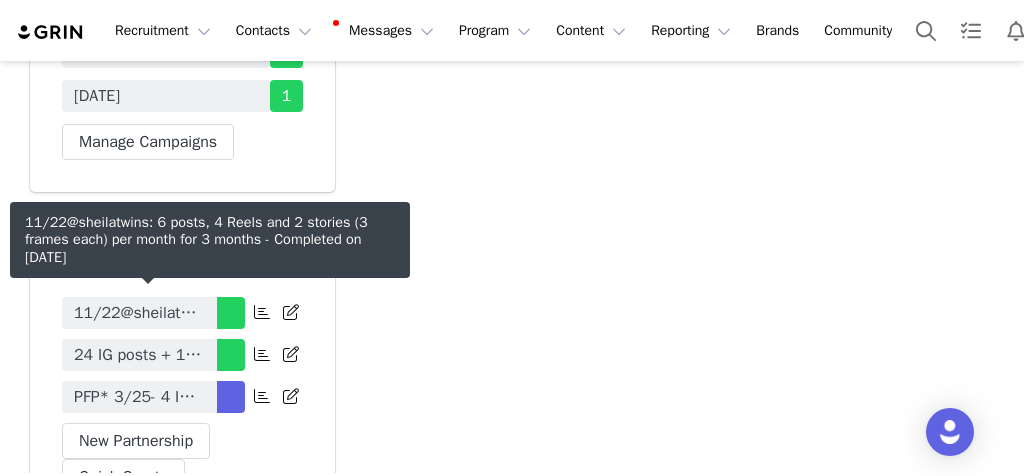 click on "PFP* 3/25- 4 IG Posts, 2 IG Stories (2 frames) (Monthly for 6 Months)+ Tag in Bio+ Highlight Reel+ Pinned Post" at bounding box center (139, 397) 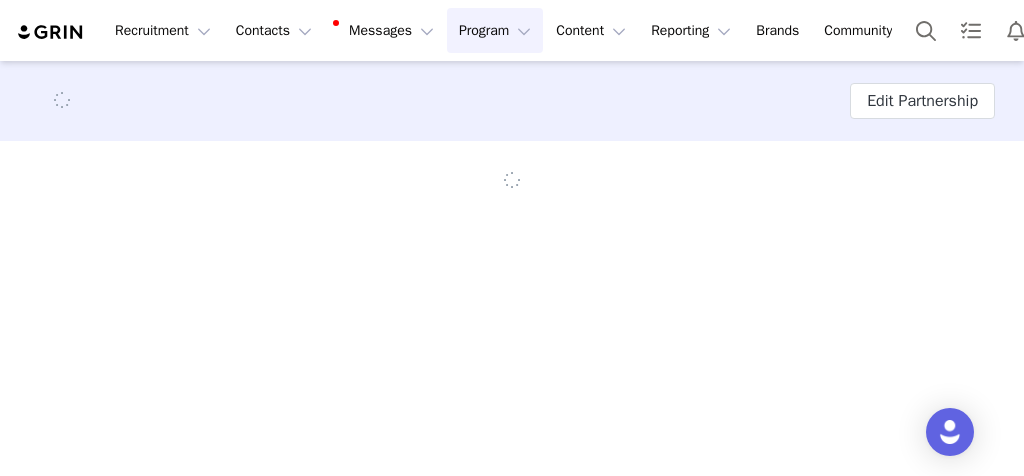scroll, scrollTop: 0, scrollLeft: 0, axis: both 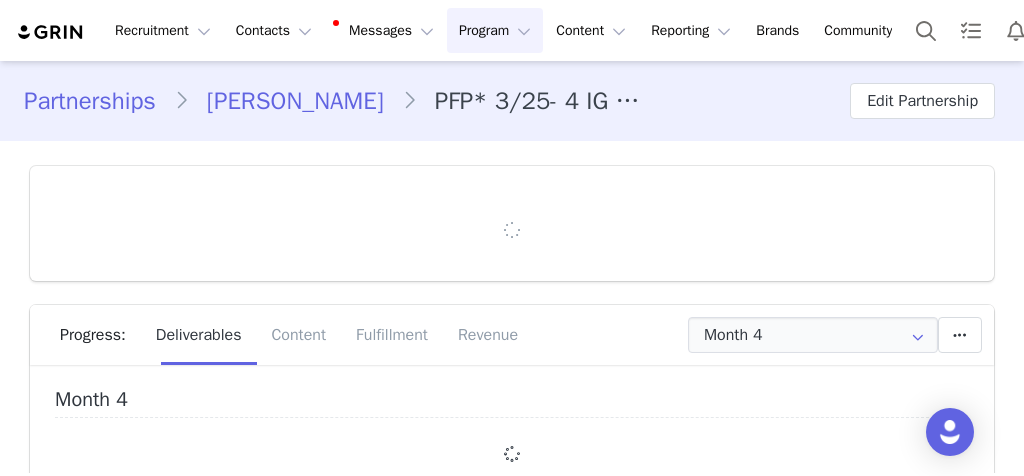 type on "+52 ([GEOGRAPHIC_DATA])" 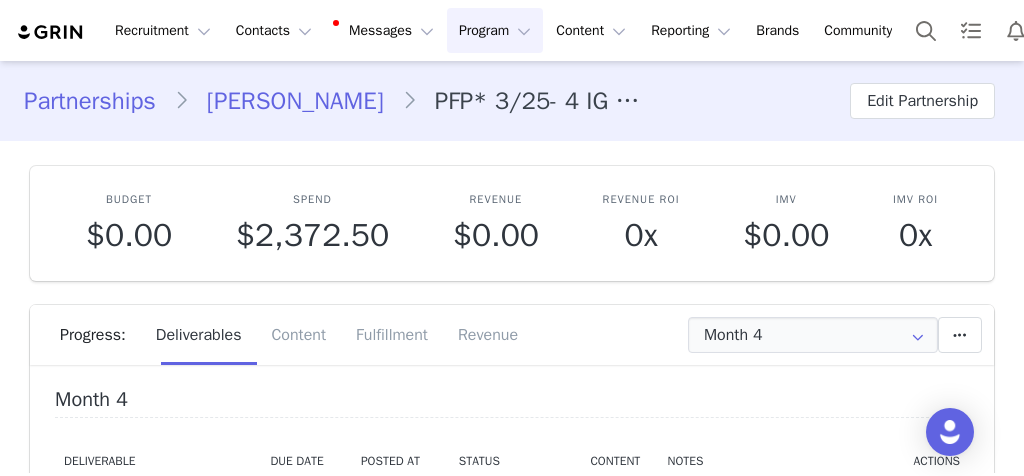 scroll, scrollTop: 0, scrollLeft: 0, axis: both 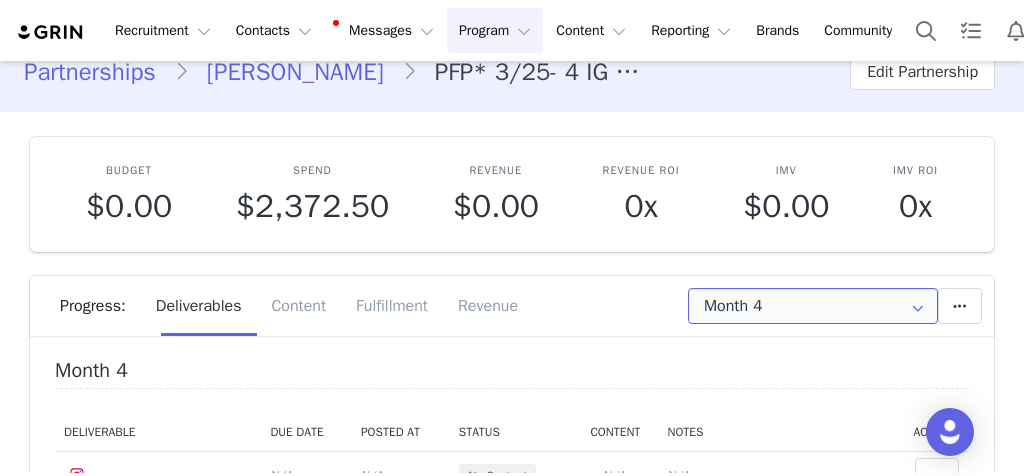 click on "Month 4" at bounding box center [813, 306] 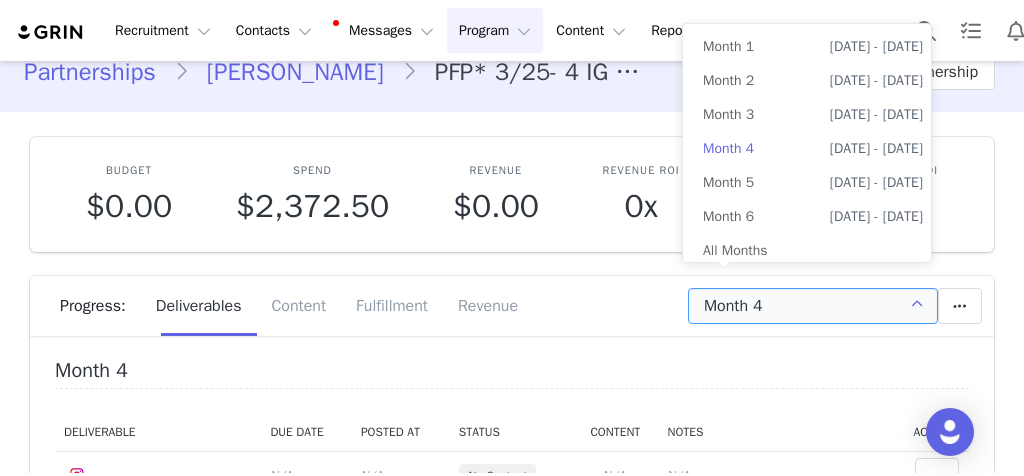 click on "All Months" at bounding box center [813, 251] 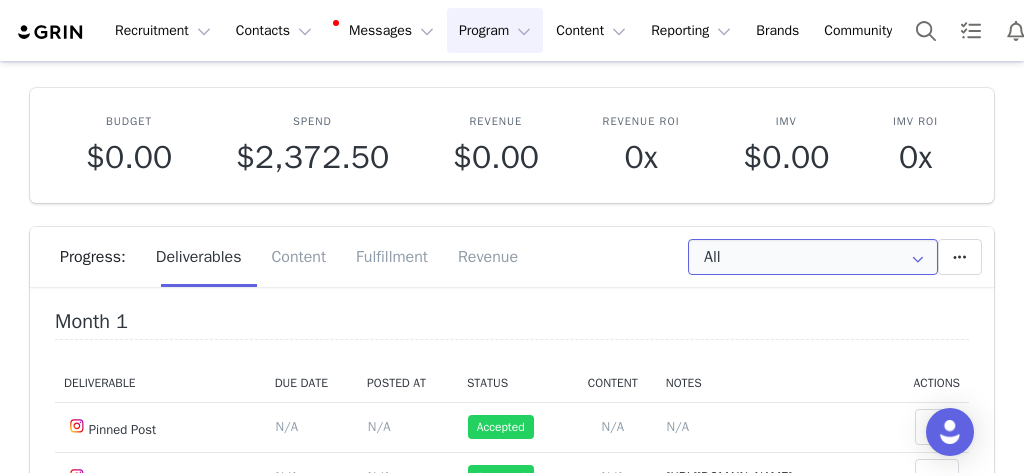 scroll, scrollTop: 158, scrollLeft: 0, axis: vertical 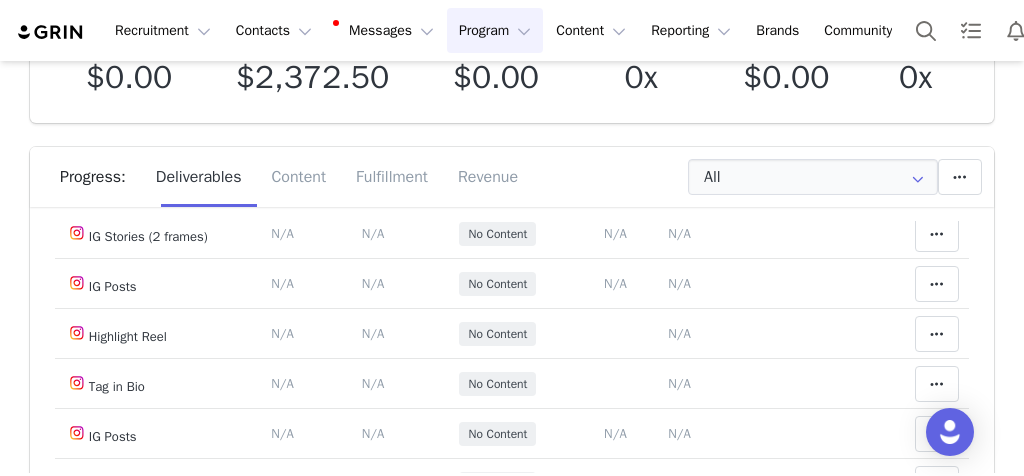 drag, startPoint x: 0, startPoint y: 0, endPoint x: 595, endPoint y: 345, distance: 687.7863 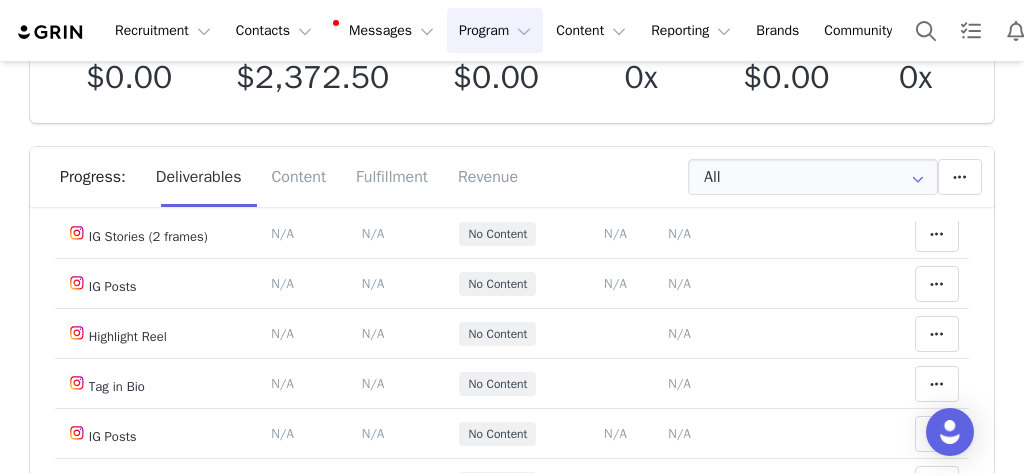 copy on "Notes  Save  Cancel https://www.instagram.com/p/DKaKFy1S_B6/" 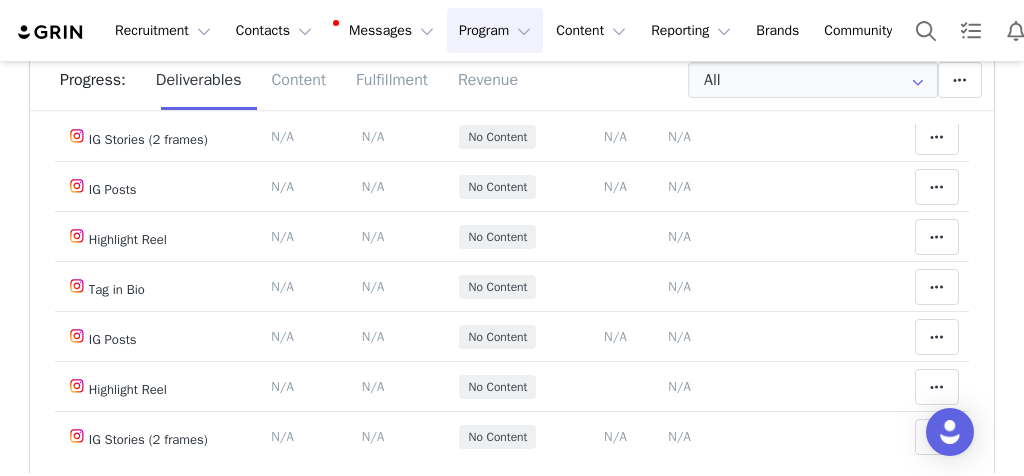 scroll, scrollTop: 261, scrollLeft: 0, axis: vertical 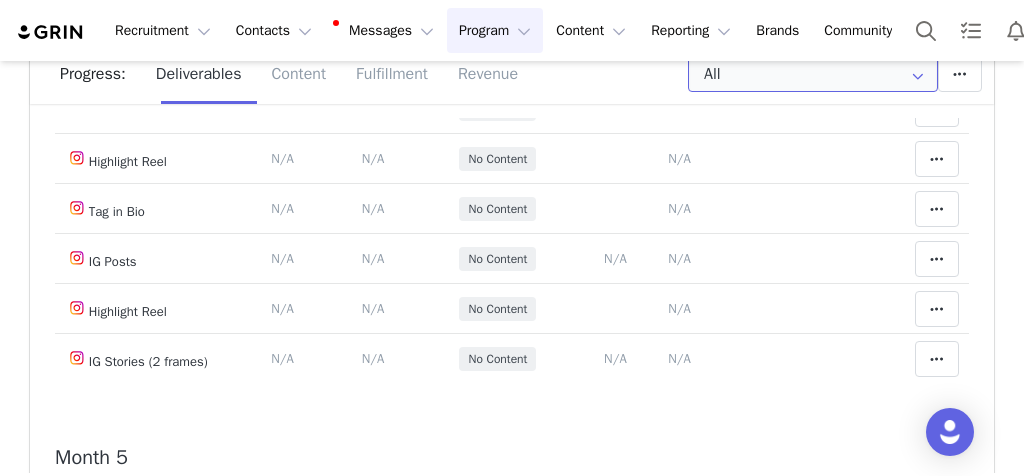 click on "All" at bounding box center [813, 74] 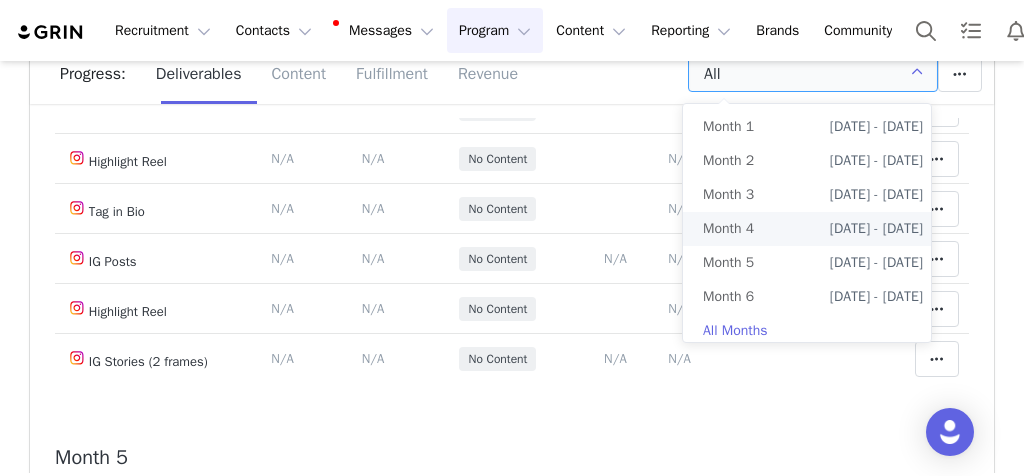 click on "Month 4" at bounding box center [728, 229] 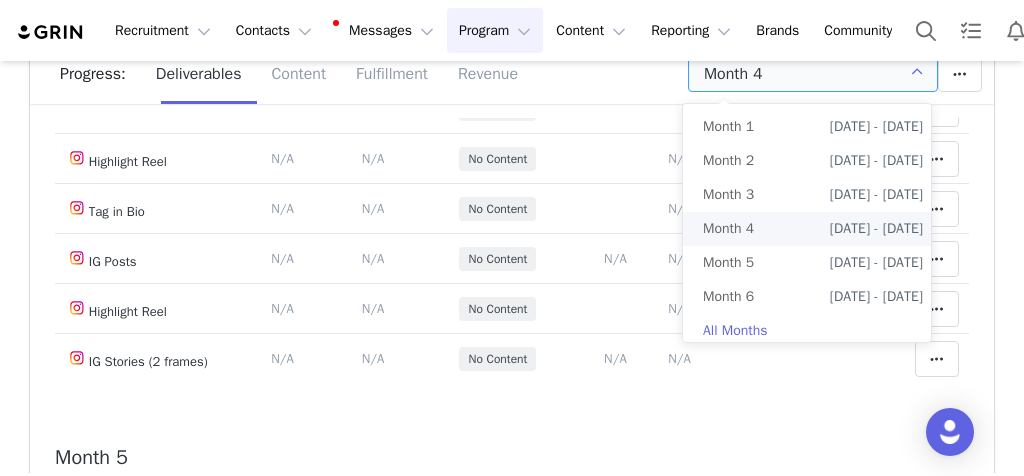scroll, scrollTop: 256, scrollLeft: 0, axis: vertical 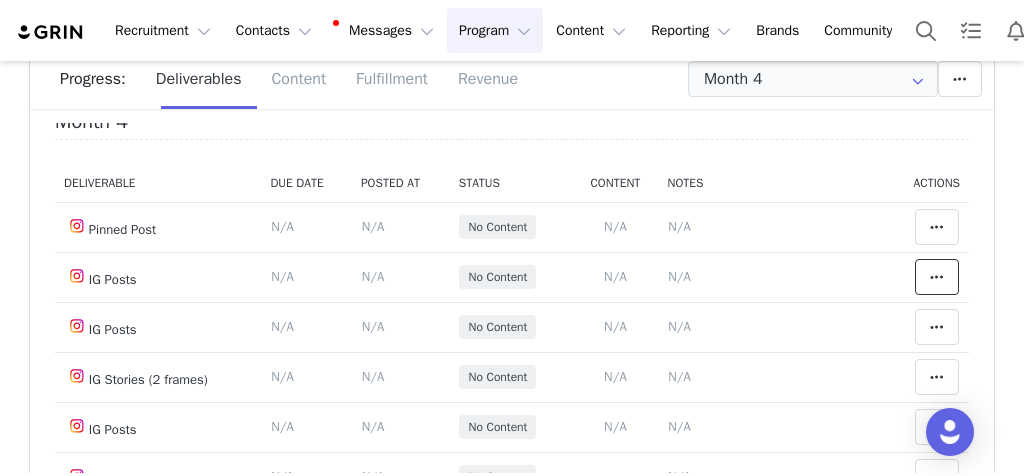 click at bounding box center (937, 277) 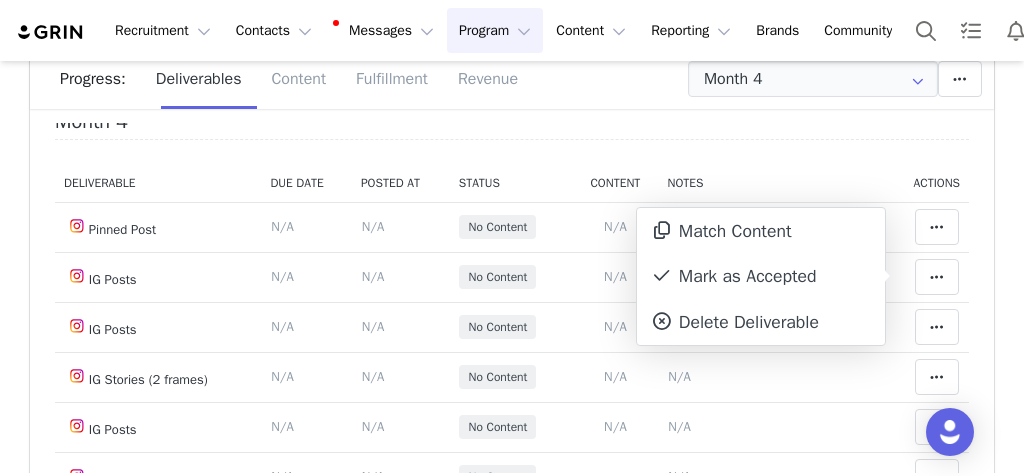 click on "Mark as Accepted" at bounding box center (761, 277) 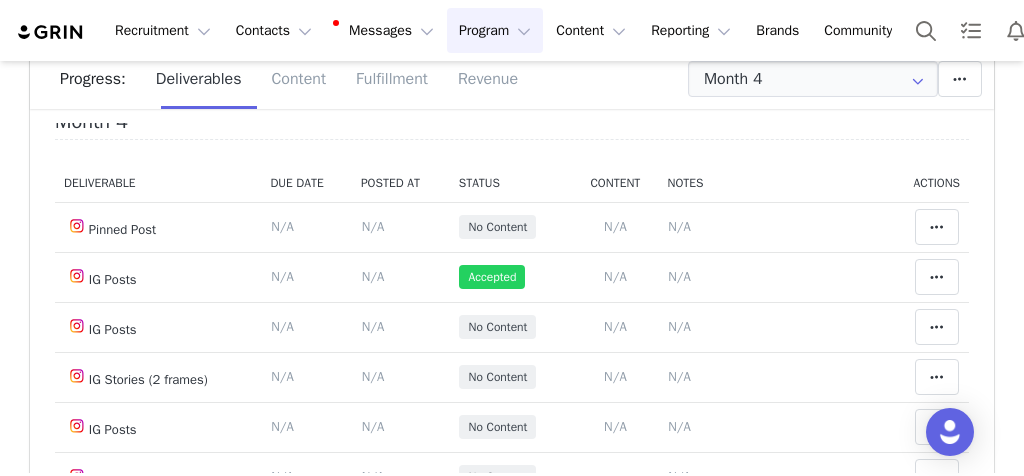 click on "N/A" at bounding box center [373, 276] 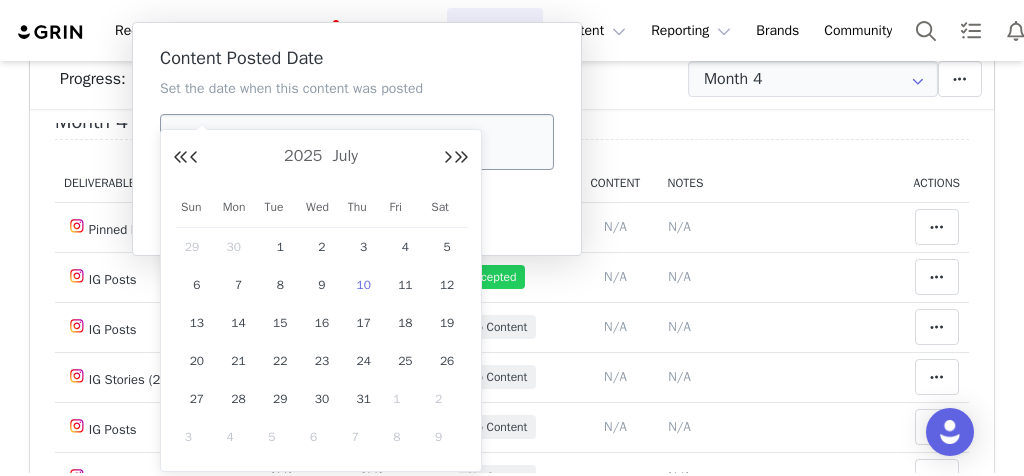 drag, startPoint x: 620, startPoint y: 171, endPoint x: 329, endPoint y: 148, distance: 291.90753 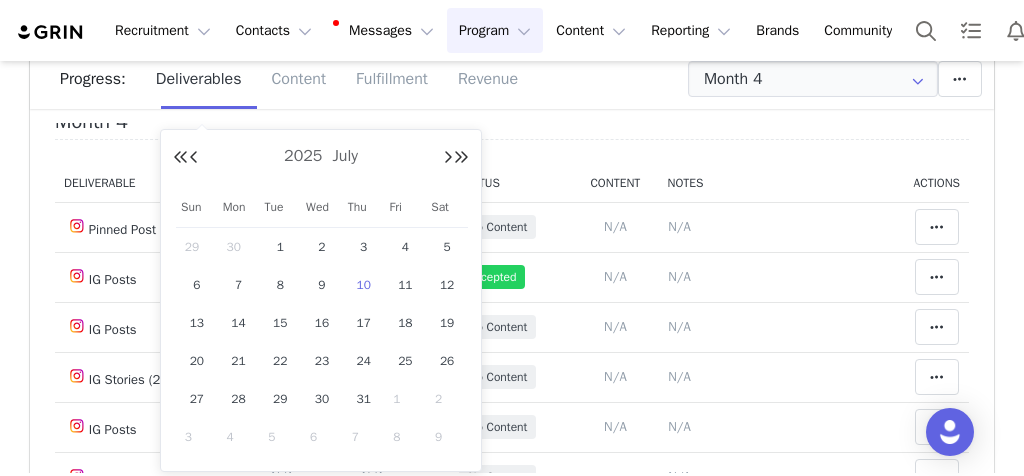click at bounding box center (194, 158) 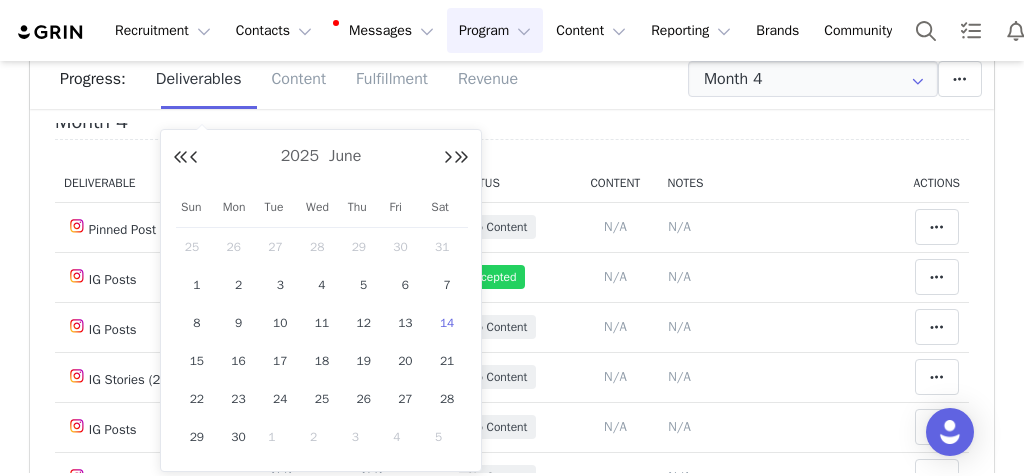 drag, startPoint x: 329, startPoint y: 148, endPoint x: 451, endPoint y: 315, distance: 206.81635 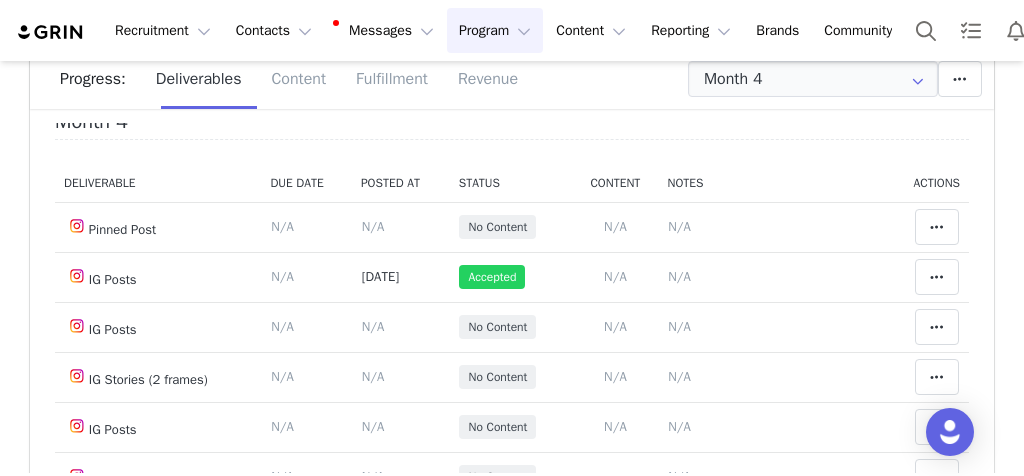 click on "Notes  Save  Cancel N/A" at bounding box center [773, 277] 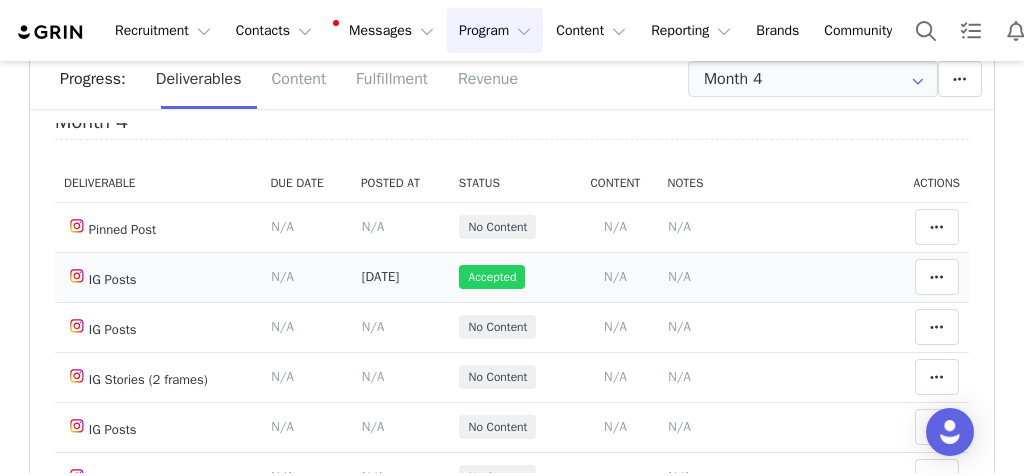 drag, startPoint x: 451, startPoint y: 315, endPoint x: 663, endPoint y: 281, distance: 214.7091 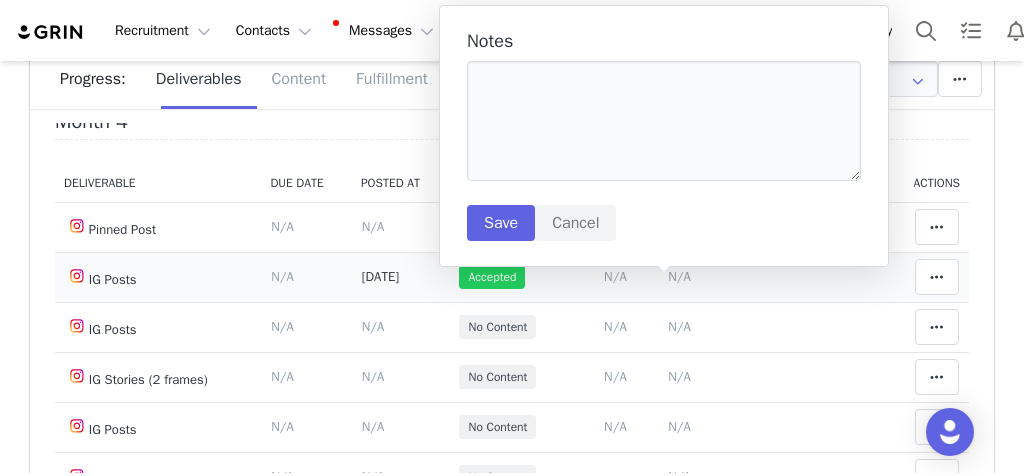 click at bounding box center [664, 269] 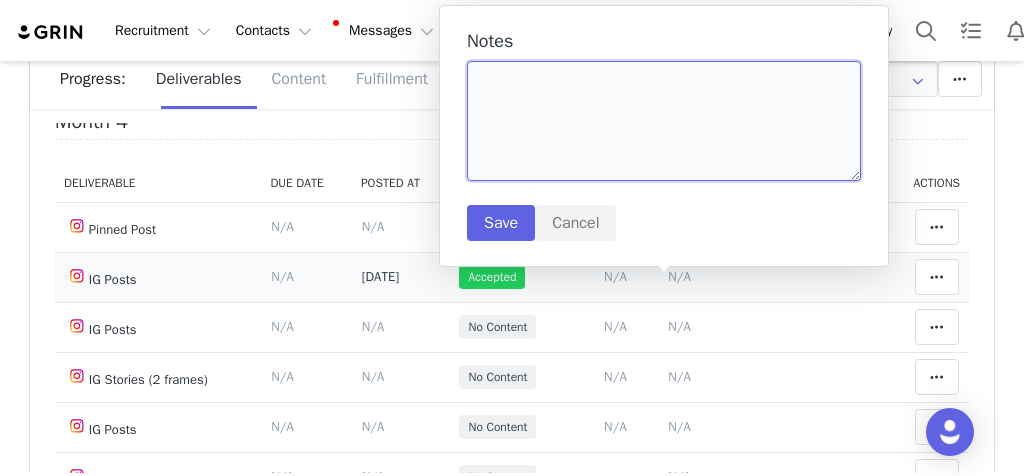 click at bounding box center [664, 121] 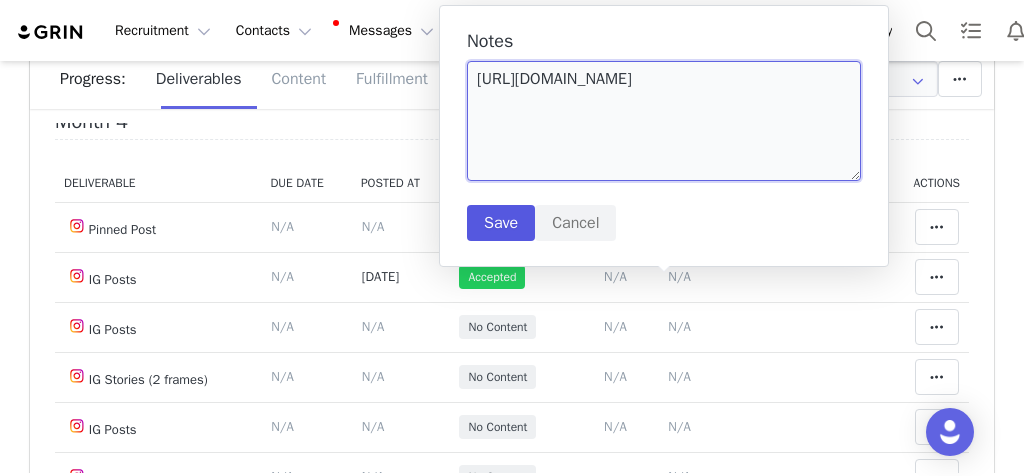 type on "https://www.instagram.com/reel/DLAVB3YuFPX/" 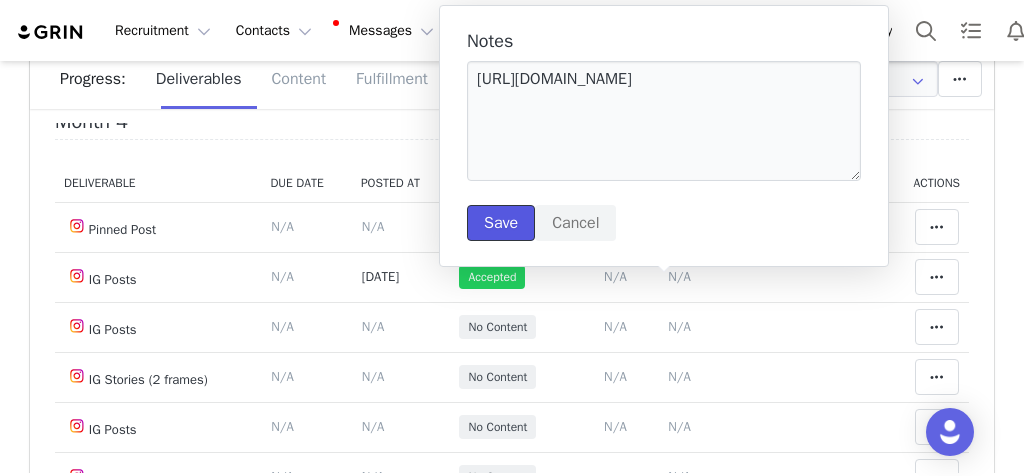 click on "Save" at bounding box center [501, 223] 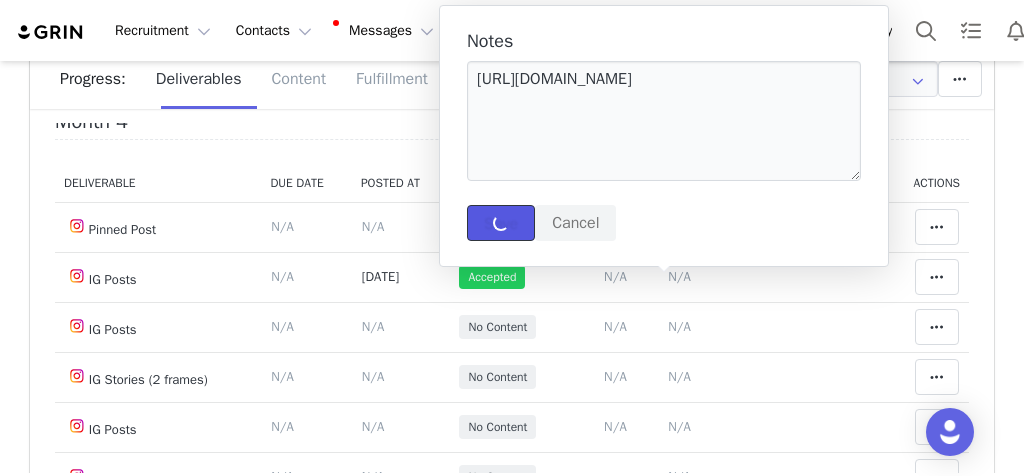 type 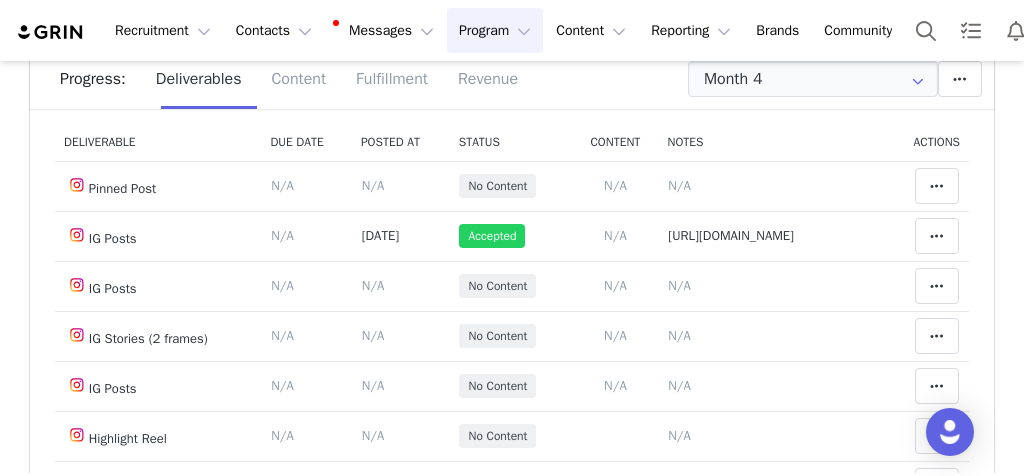 scroll, scrollTop: 104, scrollLeft: 0, axis: vertical 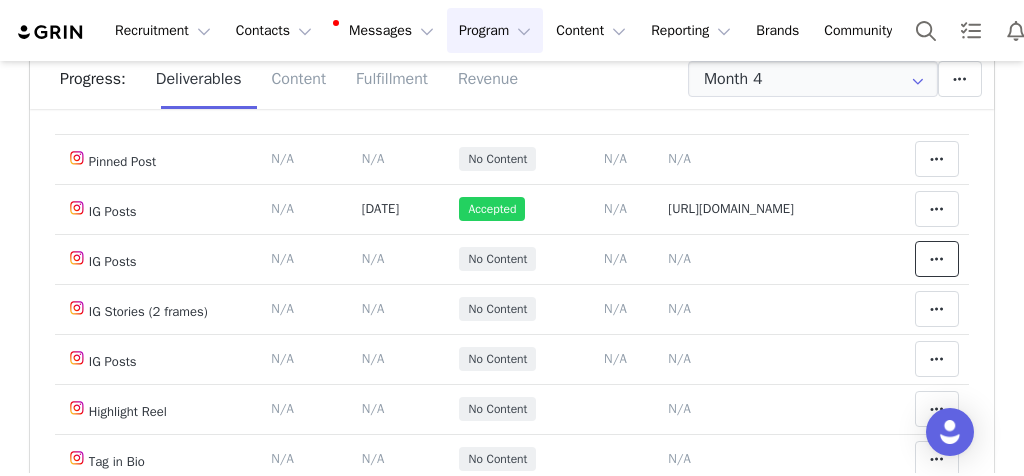 click at bounding box center [937, 259] 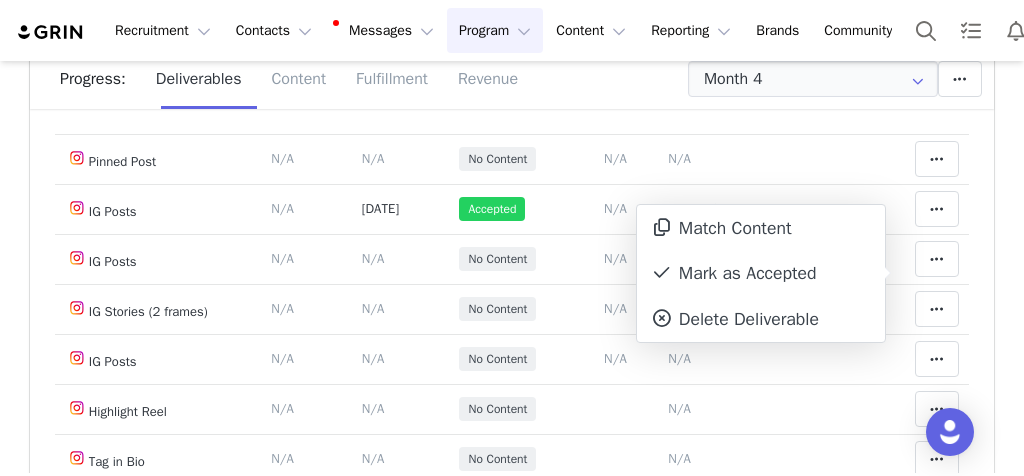 click on "Mark as Accepted" at bounding box center (761, 274) 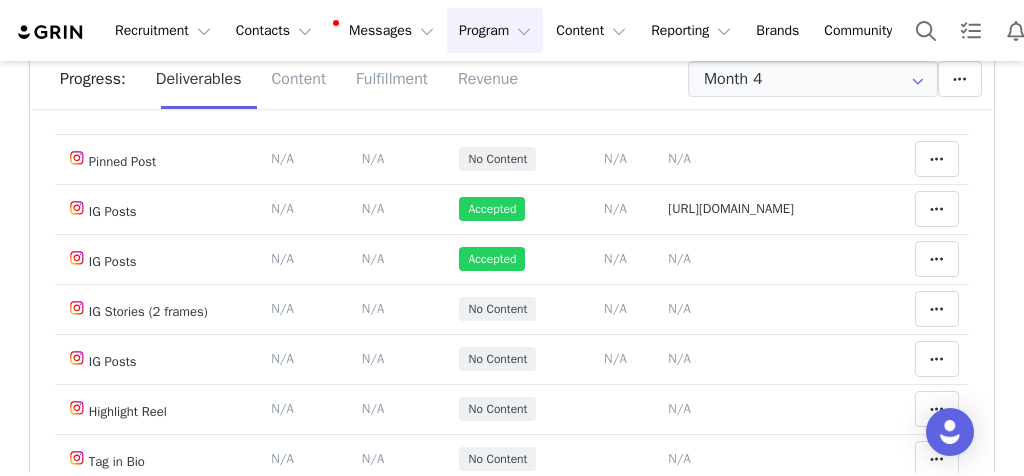 scroll, scrollTop: 87, scrollLeft: 0, axis: vertical 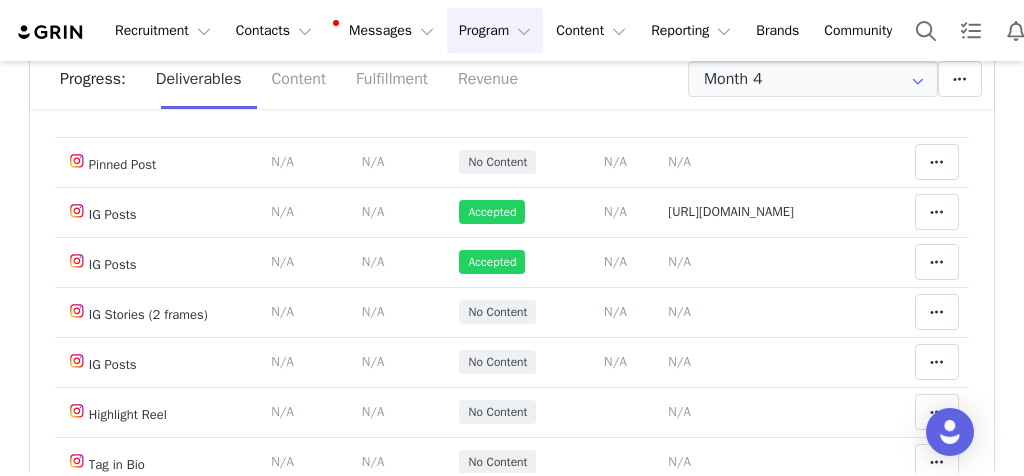 click on "N/A" at bounding box center (373, 261) 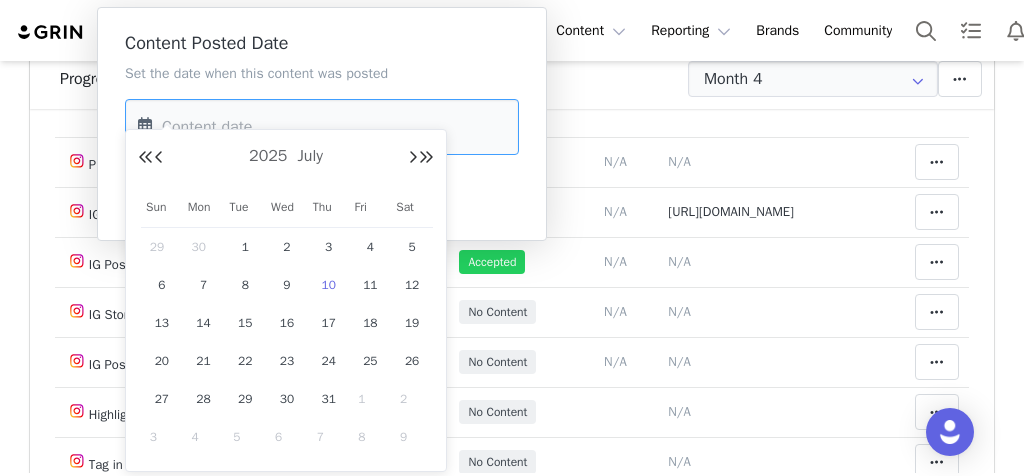 click on "Recruitment Recruitment Creator Search Curated Lists Landing Pages Web Extension AI Creator Search Beta Contacts Contacts Creators Prospects Applicants Messages Messages Dashboard Inbox 99+ Templates Sequences Program Program Activations Campaigns Partnerships Payments Affiliates Content Content Creator Content Media Library Social Listening Reporting Reporting Dashboard Report Builder Brands Brands Community Community Partnerships  Sheila Fuster  PFP* 3/25- 4 IG Posts, 2 IG Stories (2 frames) (Monthly for 6 Months)+ Tag in Bio+ Highlight Reel+ Pinned Post  Edit Partnership  Budget $0.00 Spend $2,372.50 Revenue $0.00 Revenue ROI 0x IMV $0.00 IMV ROI 0x Progress: Deliverables Content Fulfillment Revenue Month 4 Add a new deliverable  What type of deliverable?   Pinned Post   IG Posts   Tag in Bio   Highlight Reel   IG Stories (2 frames)   Where should it be added?  Throughout Partnership  Month 1   Month 2   Month 3   Month 4   Month 5   Month 6   Throughout Partnership   Save  Cancel Jul 26, 2025" at bounding box center (512, 238) 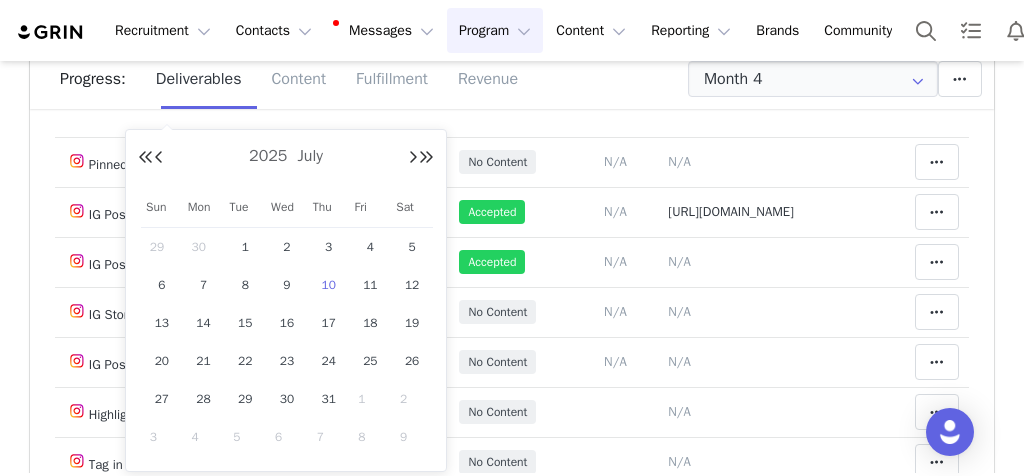 click on "Budget $0.00 Spend $2,372.50 Revenue $0.00 Revenue ROI 0x IMV $0.00 IMV ROI 0x Progress: Deliverables Content Fulfillment Revenue Month 4 Add a new deliverable  What type of deliverable?   Pinned Post   IG Posts   Tag in Bio   Highlight Reel   IG Stories (2 frames)   Where should it be added?  Throughout Partnership  Month 1   Month 2   Month 3   Month 4   Month 5   Month 6   Throughout Partnership   Save  Cancel  Add Deliverable   Set End Date for Month 4   This will change the start and end dates for months 4 through 6 accordingly.  Jul 26, 2025 Current date: Jul 26, 2025  Save   Cancel   Extend Schedule  Reset Content Do you want to reorder all of the content for this this partnership?  Yes, reset content   Cancel   Reset Content   Allow Content Past End Date   Fetch Recent Content   Month 4  Deliverable Due Date Posted At Status Content Notes Actions  Pinned Post Deliverable Due Date Set the date you expect this content to go live.  Save  Cancel N/A Content Posted Date  Save  Cancel N/A No Content N/A N/A" at bounding box center [512, 304] 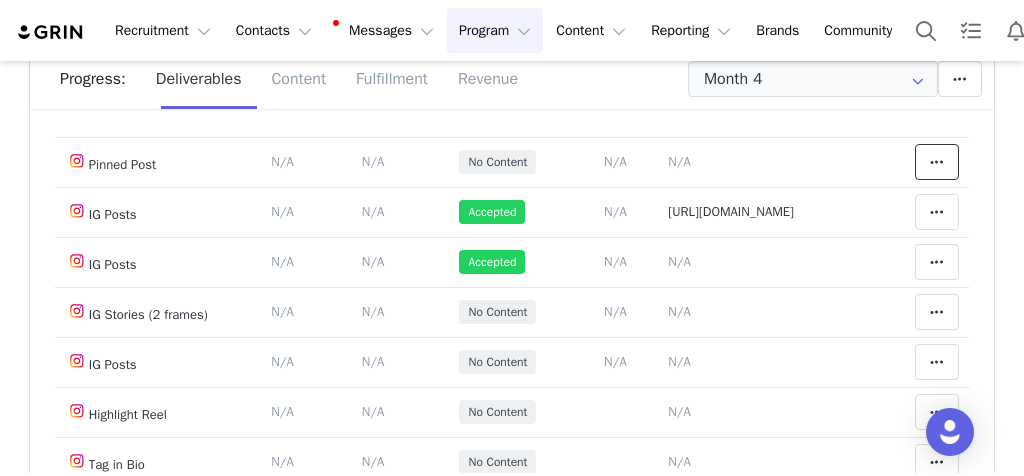 click at bounding box center [937, 162] 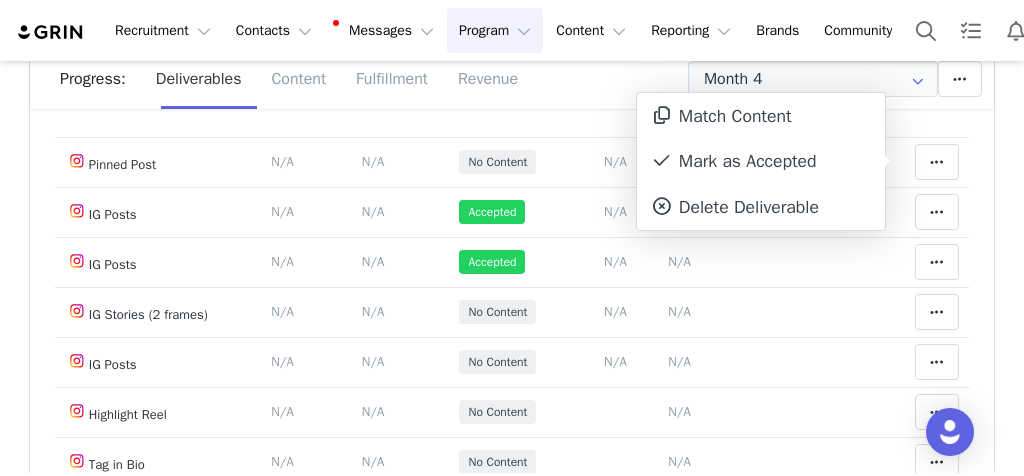 click on "Mark as Accepted" at bounding box center [761, 162] 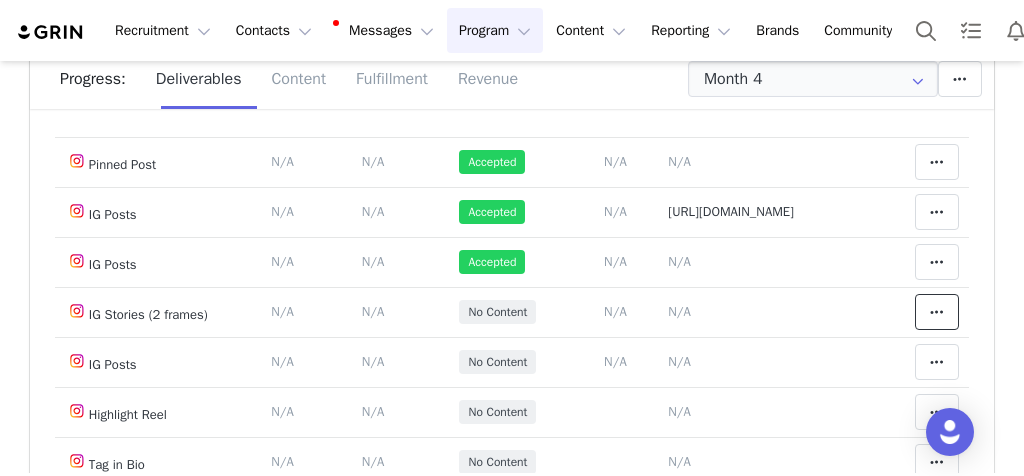 click at bounding box center [937, 312] 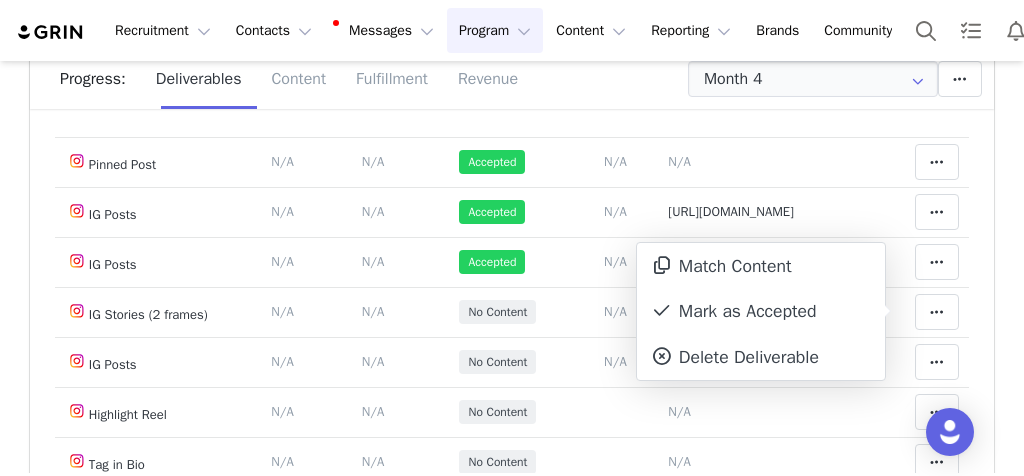 click on "Mark as Accepted" at bounding box center (761, 312) 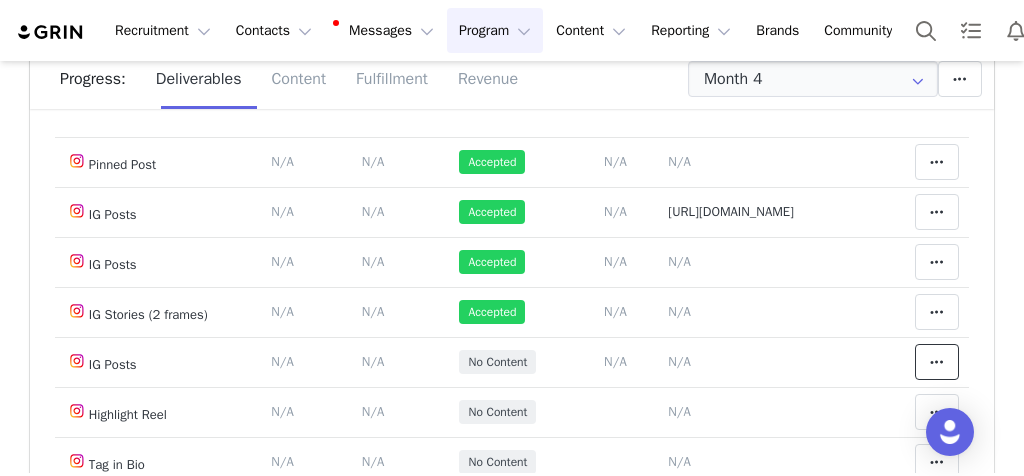 click at bounding box center (937, 362) 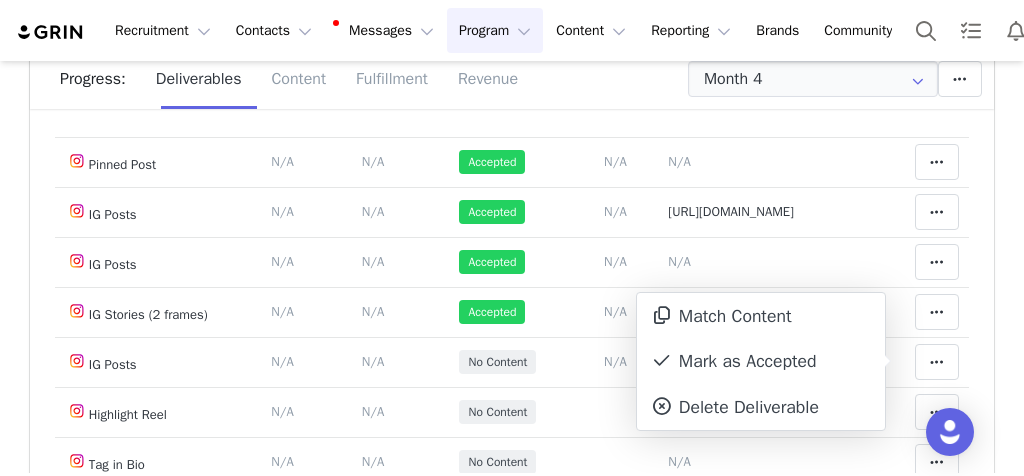 click on "Mark as Accepted" at bounding box center (761, 362) 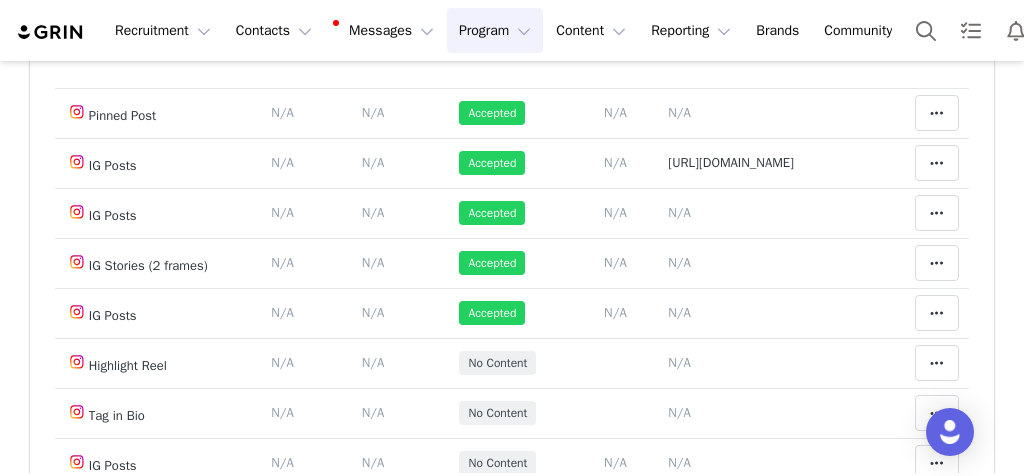 scroll, scrollTop: 340, scrollLeft: 0, axis: vertical 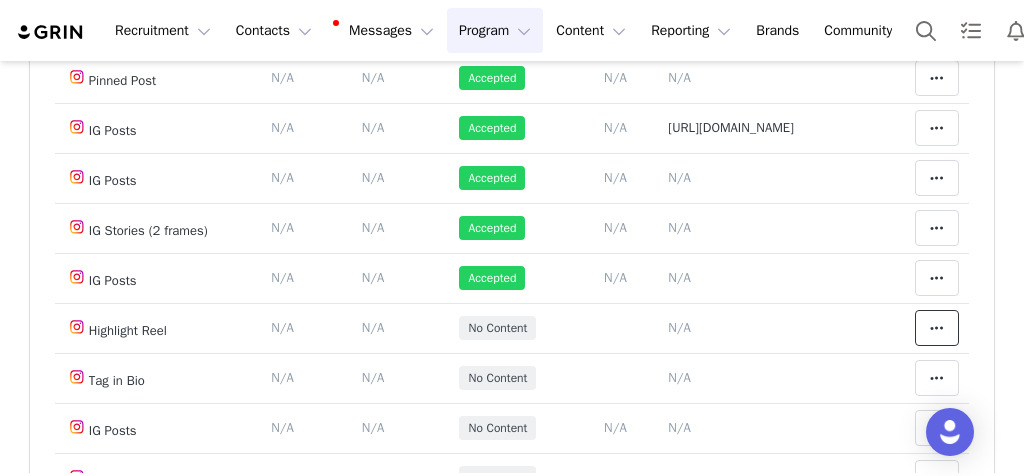 click at bounding box center (937, 328) 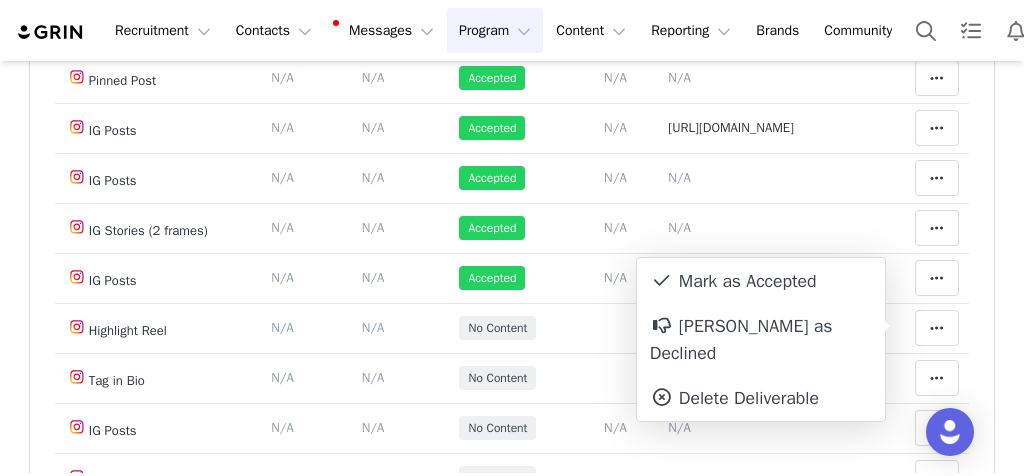 click on "[PERSON_NAME] as Declined" at bounding box center [761, 340] 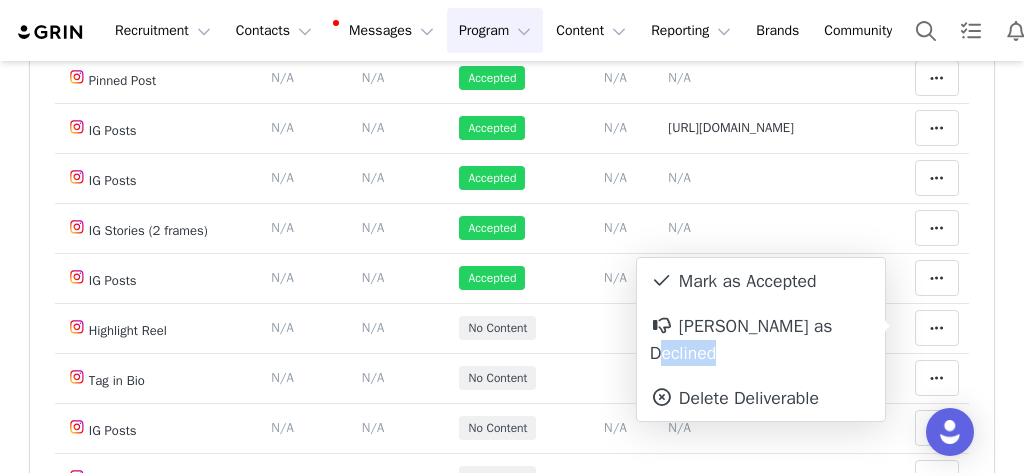 click on "[PERSON_NAME] as Declined" at bounding box center [761, 340] 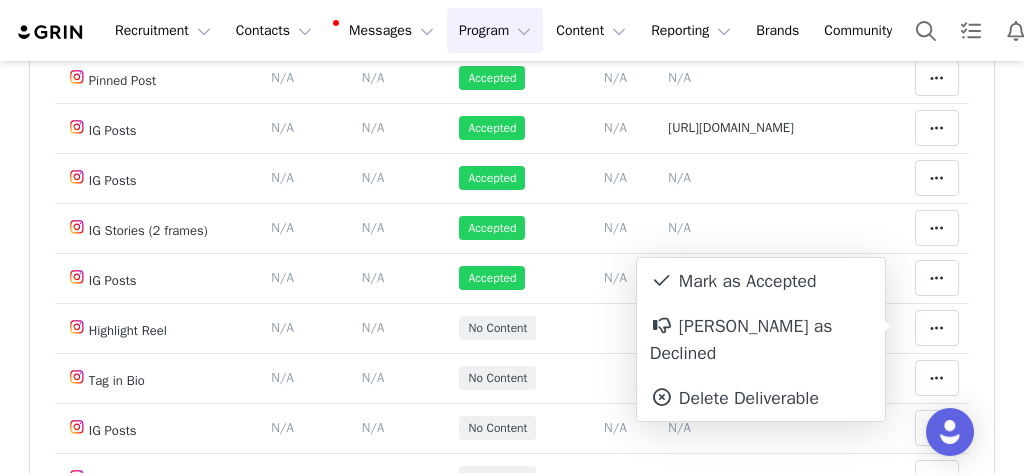 click on "Mark as Accepted" at bounding box center [761, 281] 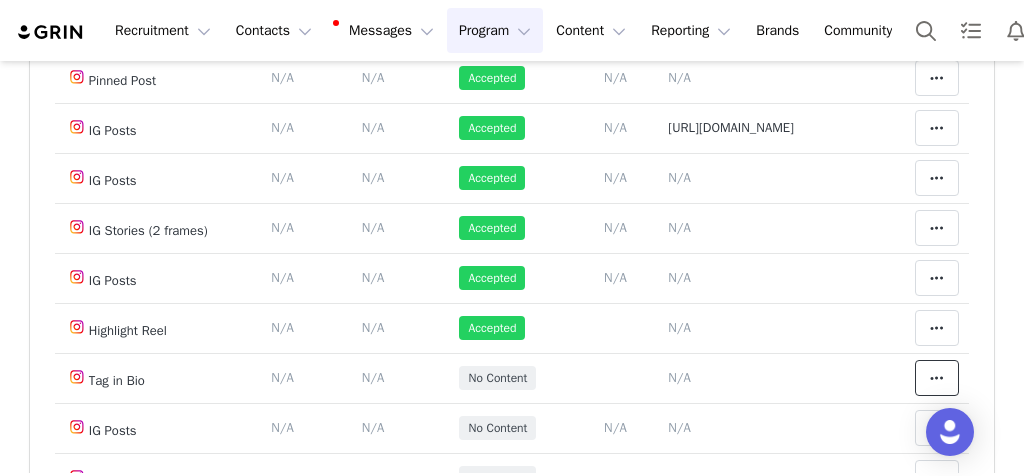 click at bounding box center [937, 378] 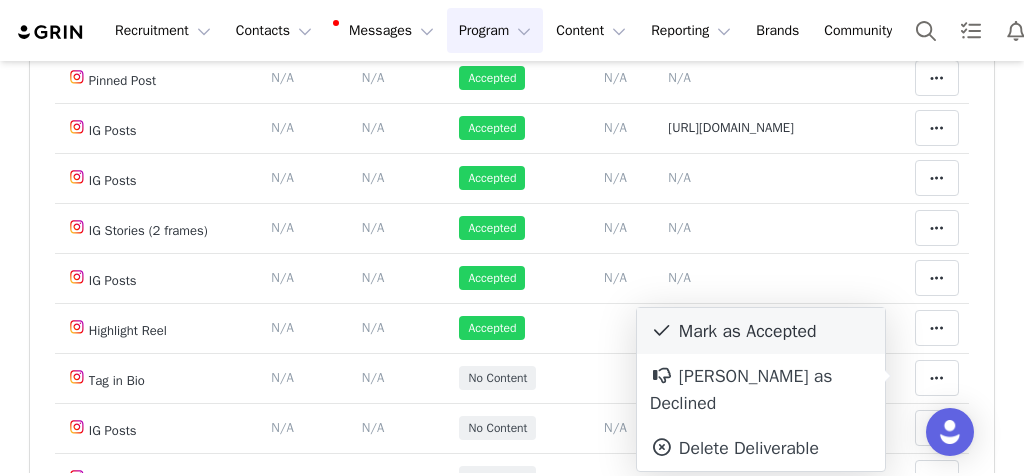 drag, startPoint x: 496, startPoint y: 225, endPoint x: 810, endPoint y: 340, distance: 334.39648 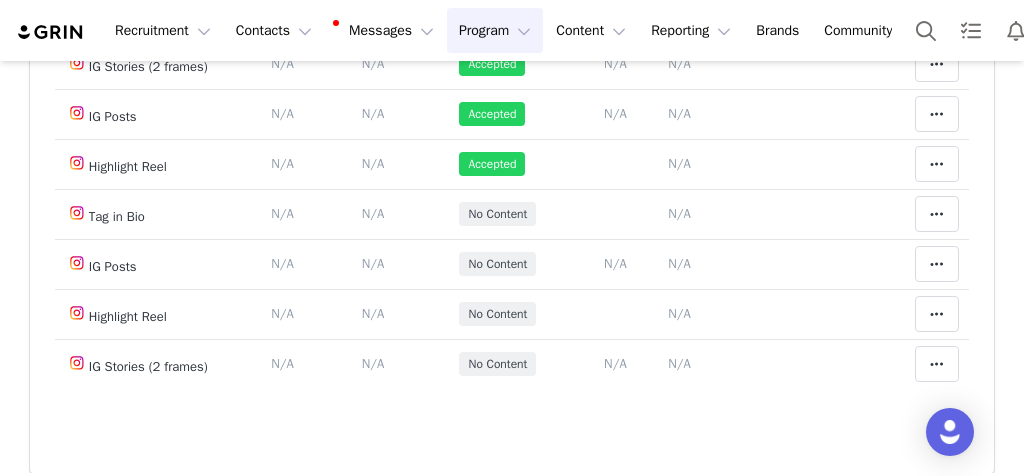 scroll, scrollTop: 548, scrollLeft: 0, axis: vertical 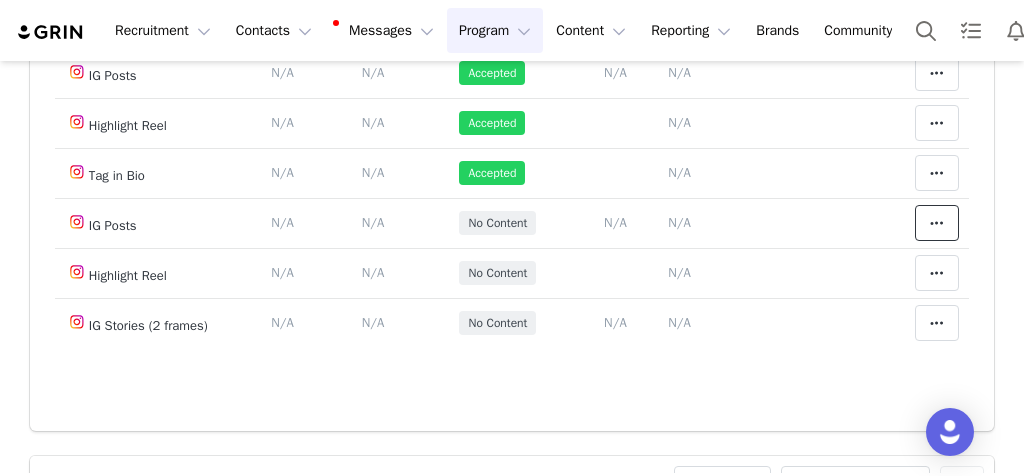 click at bounding box center [937, 223] 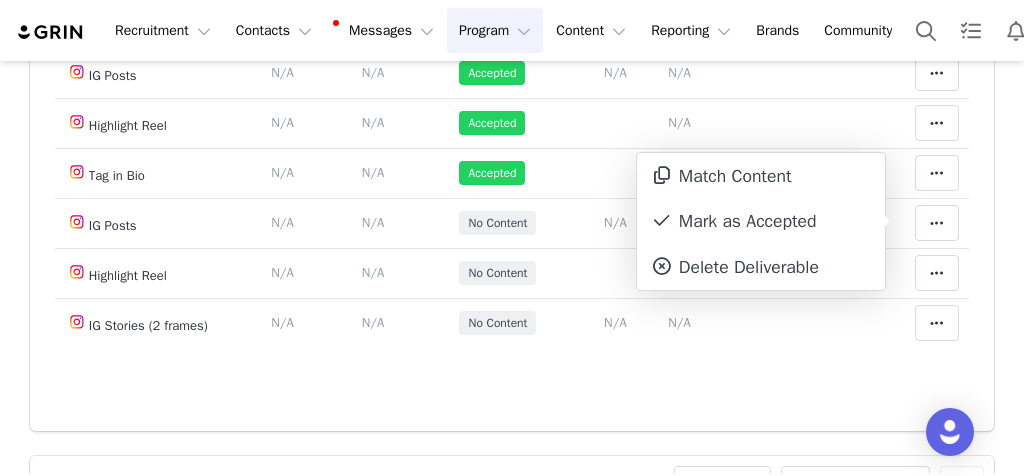 click on "Mark as Accepted" at bounding box center (761, 222) 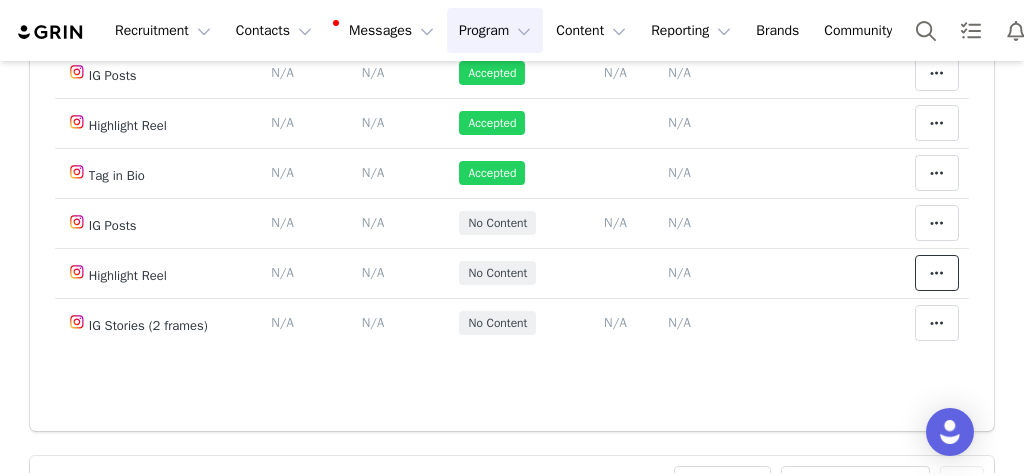 click at bounding box center (937, 273) 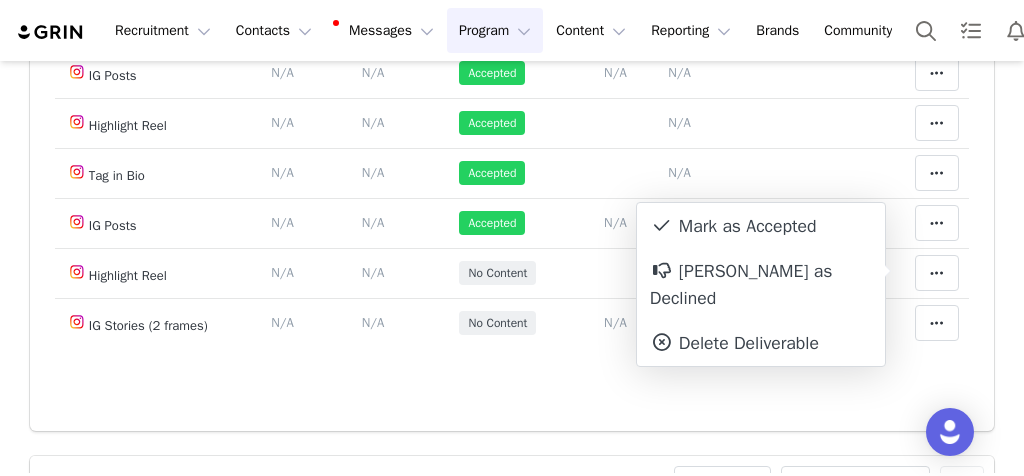 click on "Mark as Accepted" at bounding box center (761, 226) 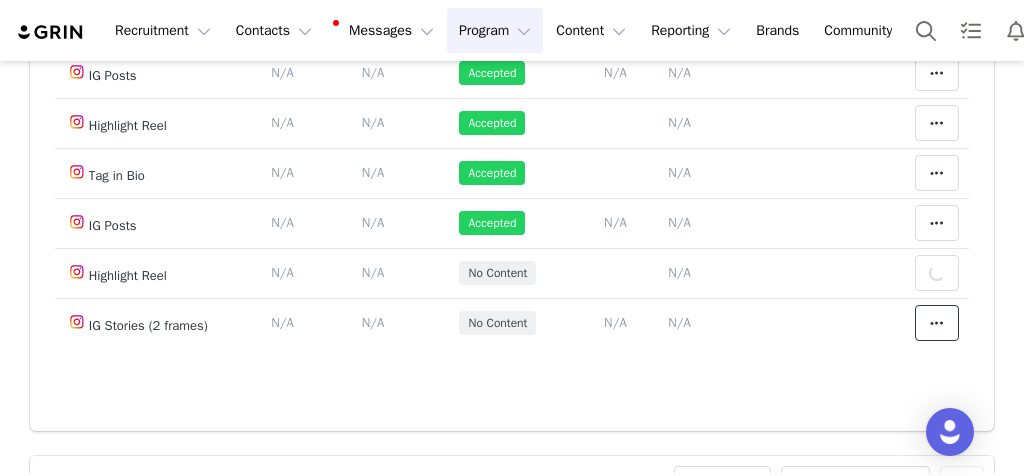 click at bounding box center [937, 323] 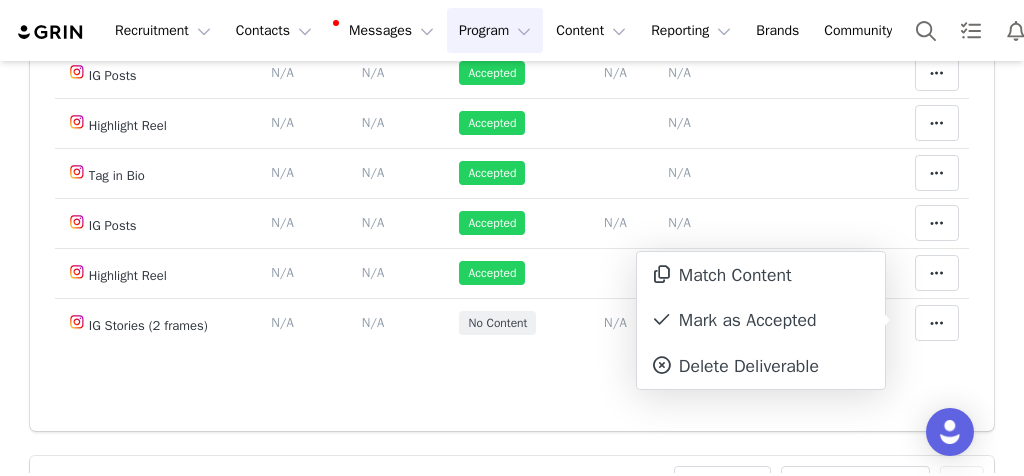 click on "Mark as Accepted" at bounding box center (761, 321) 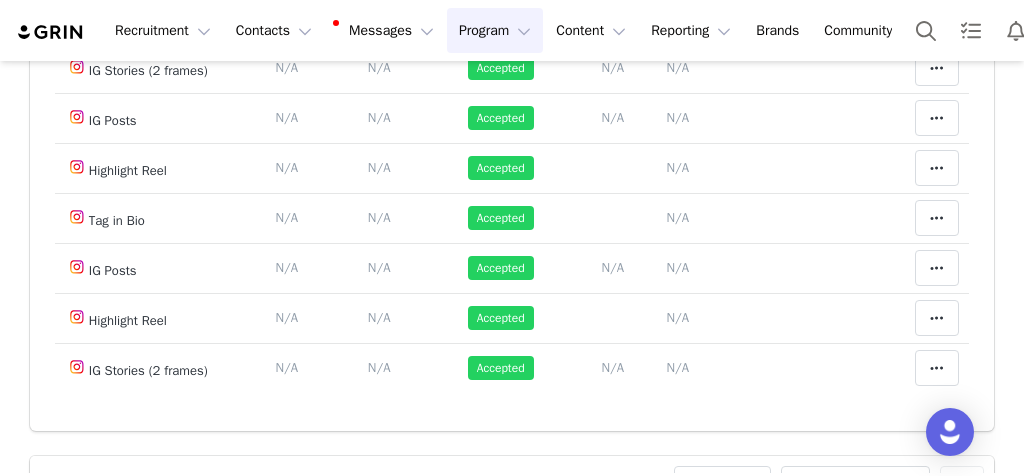 scroll, scrollTop: 0, scrollLeft: 0, axis: both 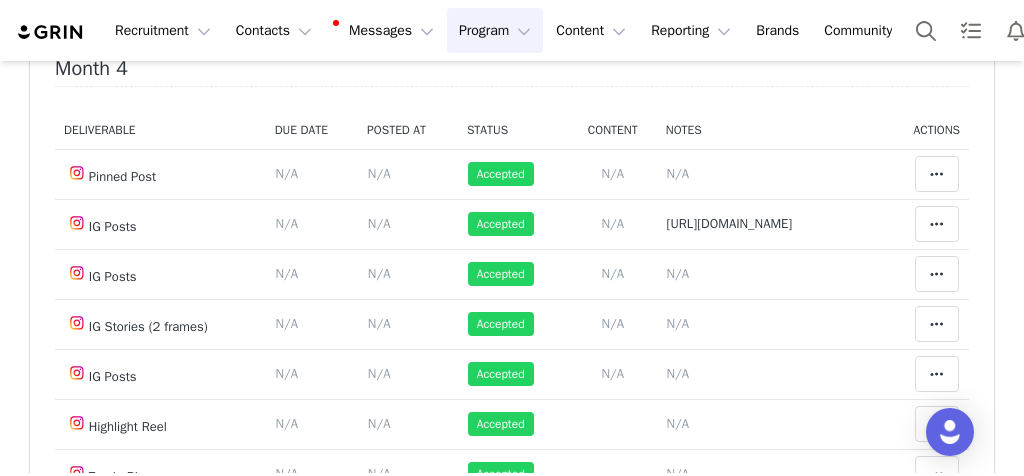 click on "N/A" at bounding box center [379, 223] 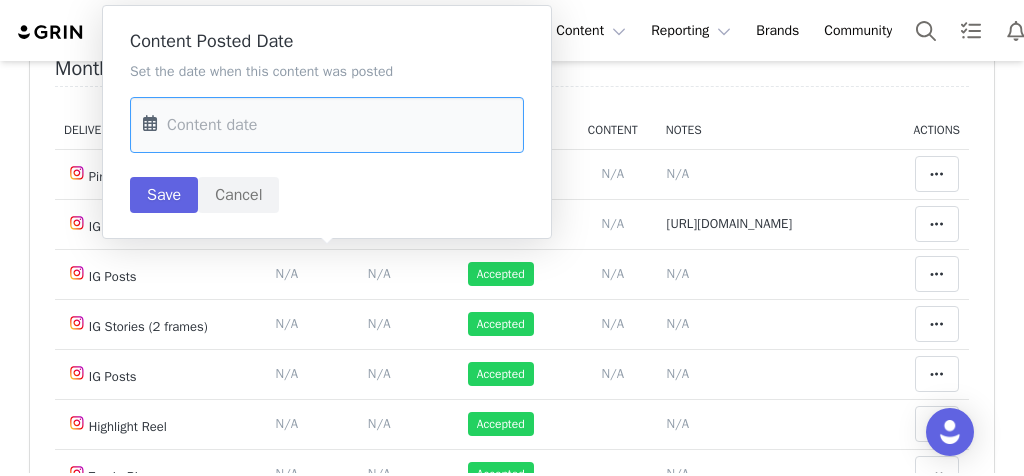 click at bounding box center (327, 125) 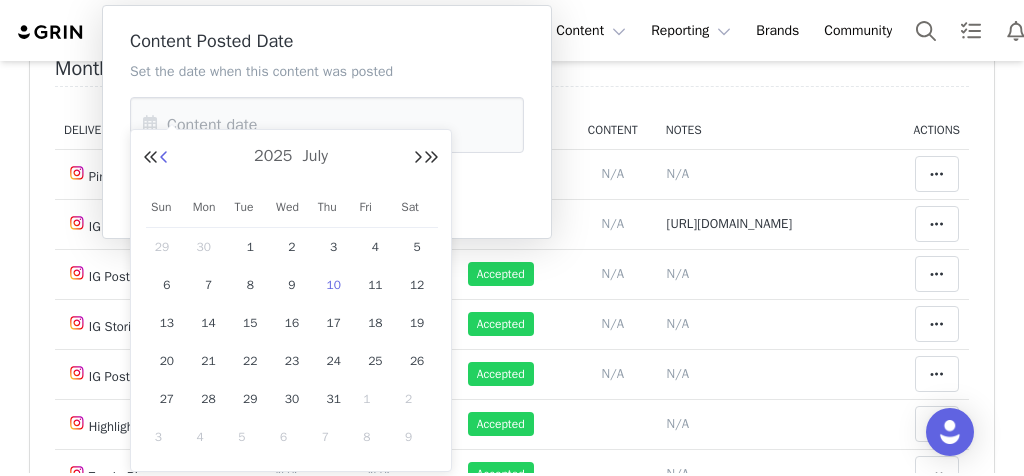 drag, startPoint x: 810, startPoint y: 340, endPoint x: 163, endPoint y: 149, distance: 674.6036 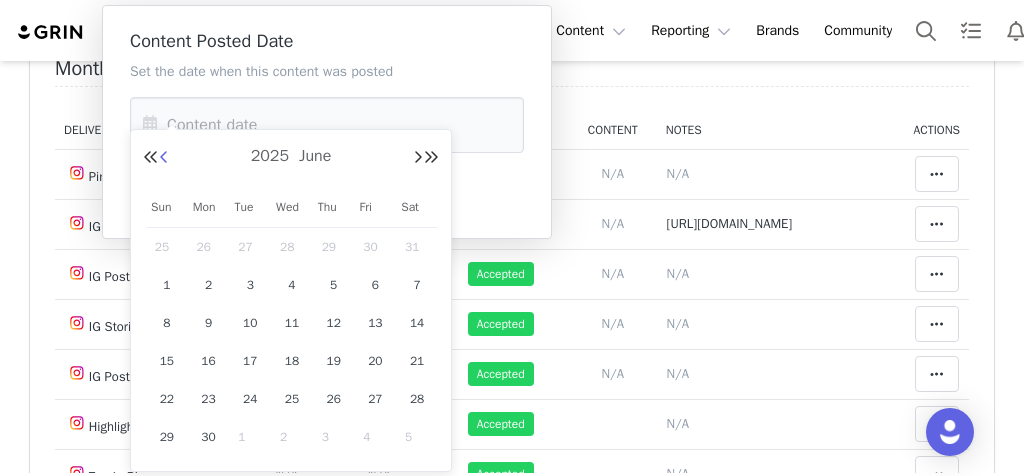 click on "17" at bounding box center (250, 361) 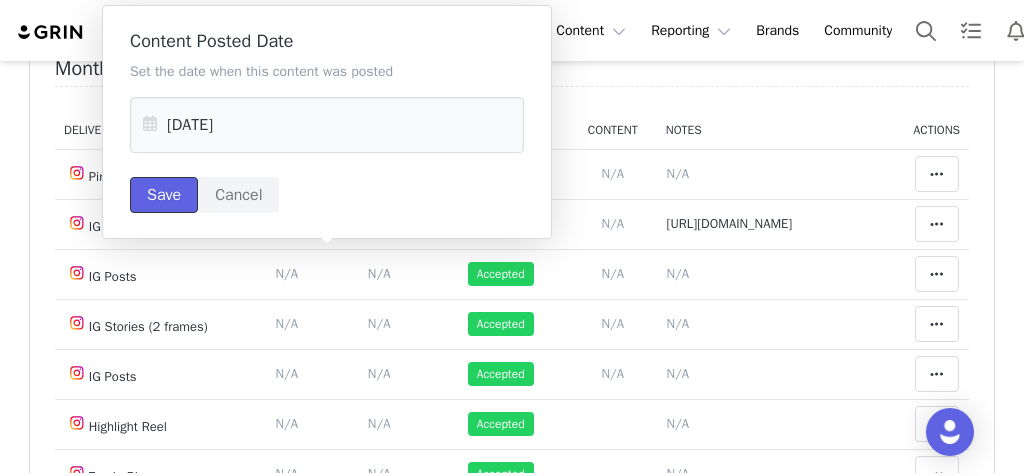 click on "Save" at bounding box center (164, 195) 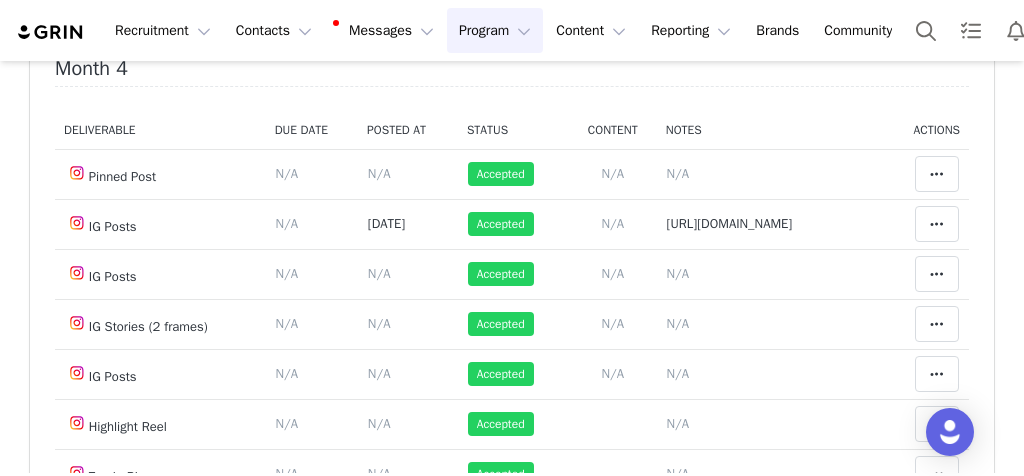 click on "N/A" at bounding box center (379, 273) 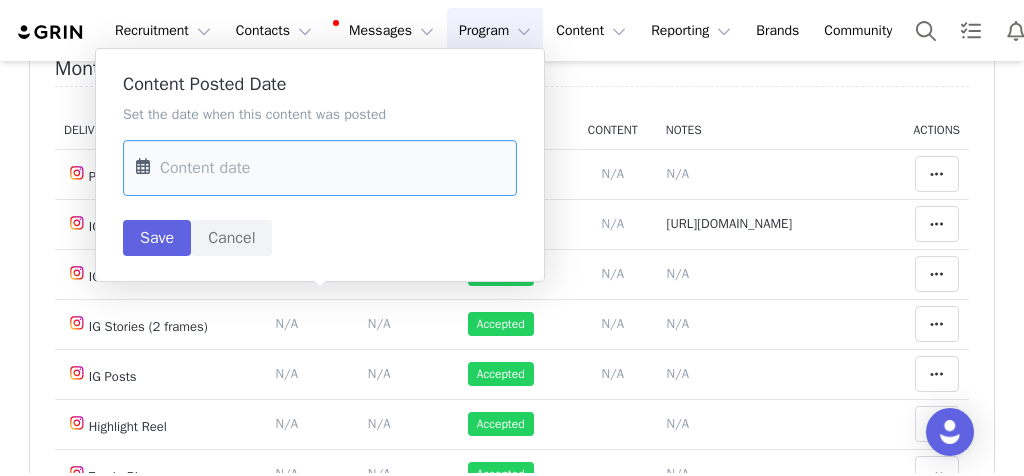 click on "Recruitment Recruitment Creator Search Curated Lists Landing Pages Web Extension AI Creator Search Beta Contacts Contacts Creators Prospects Applicants Messages Messages Dashboard Inbox 99+ Templates Sequences Program Program Activations Campaigns Partnerships Payments Affiliates Content Content Creator Content Media Library Social Listening Reporting Reporting Dashboard Report Builder Brands Brands Community Community Partnerships  Sheila Fuster  PFP* 3/25- 4 IG Posts, 2 IG Stories (2 frames) (Monthly for 6 Months)+ Tag in Bio+ Highlight Reel+ Pinned Post  Edit Partnership  Budget $0.00 Spend $2,372.50 Revenue $0.00 Revenue ROI 0x IMV $0.00 IMV ROI 0x Progress: Deliverables Content Fulfillment Revenue Month 4 Add a new deliverable  What type of deliverable?   Pinned Post   IG Posts   Tag in Bio   Highlight Reel   IG Stories (2 frames)   Where should it be added?  Throughout Partnership  Month 1   Month 2   Month 3   Month 4   Month 5   Month 6   Throughout Partnership   Save  Cancel Jul 26, 2025" at bounding box center (512, 238) 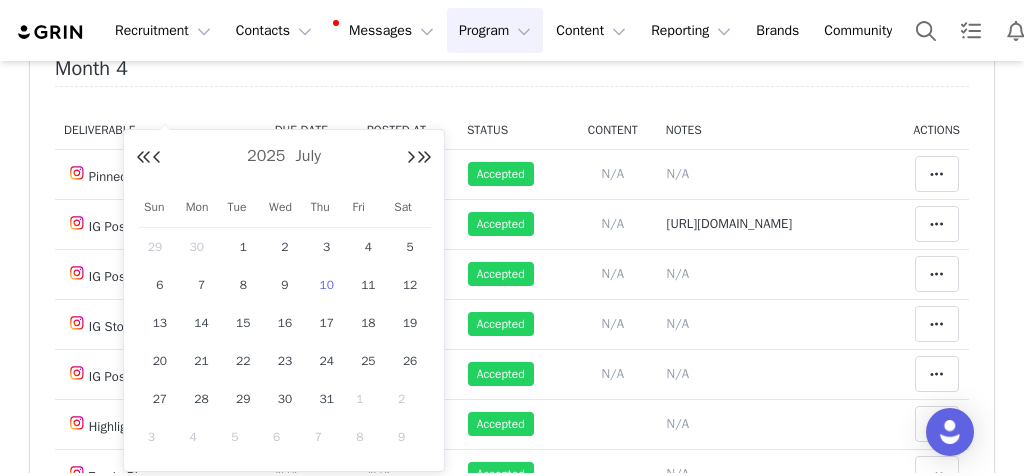 click at bounding box center (157, 158) 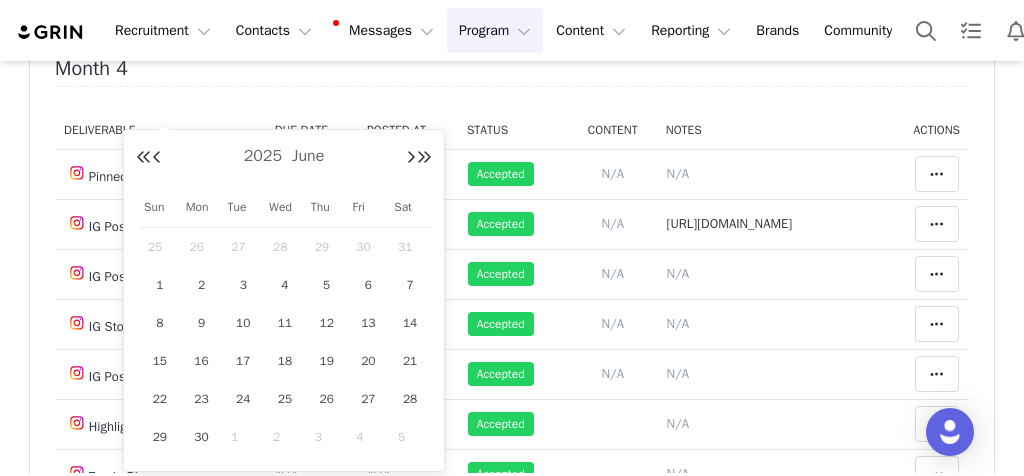 click on "18" at bounding box center (285, 361) 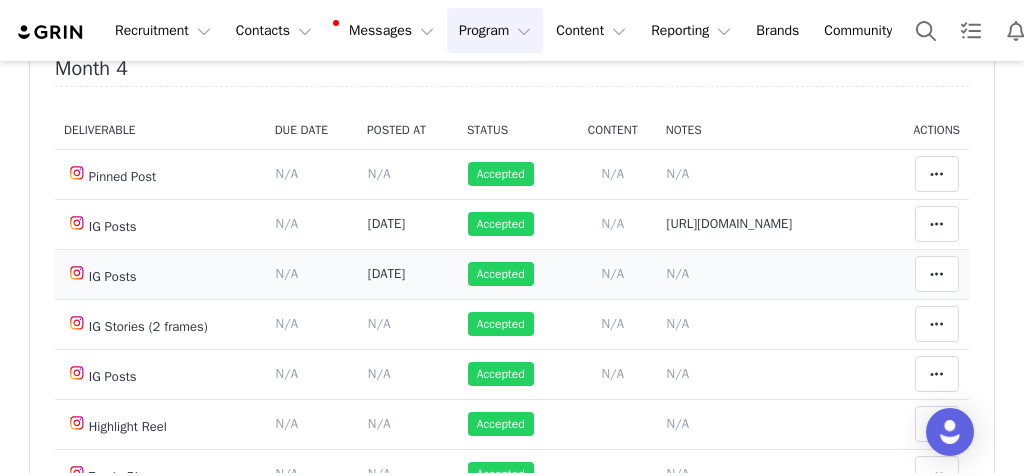 drag, startPoint x: 163, startPoint y: 149, endPoint x: 598, endPoint y: 306, distance: 462.46515 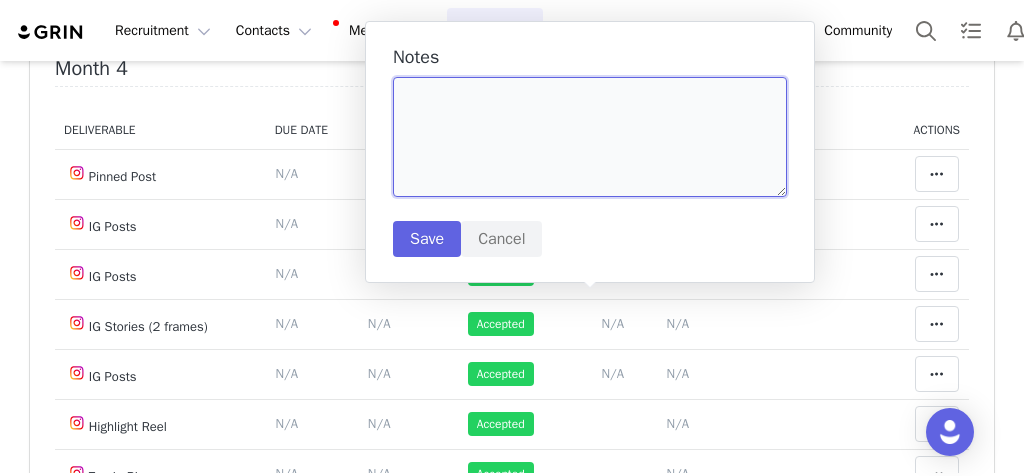 paste on "https://www.instagram.com/p/DLC-bzOs76-/" 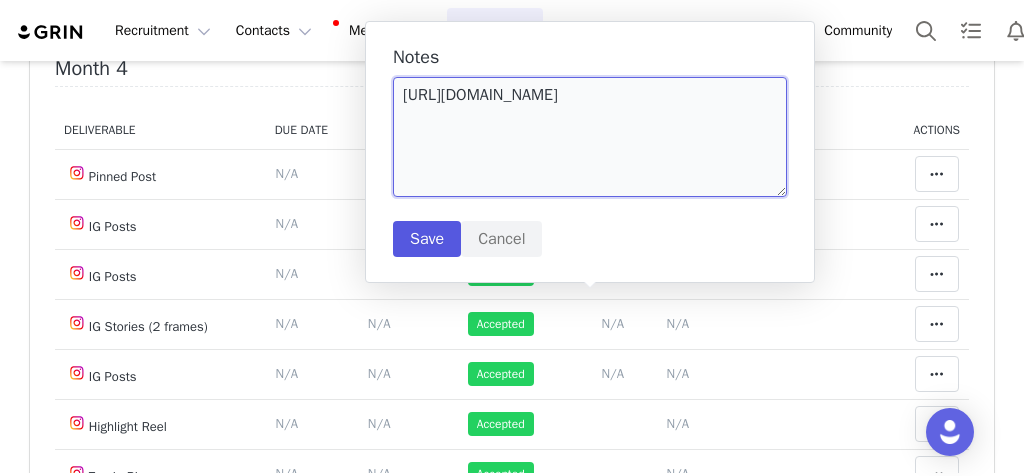 type on "https://www.instagram.com/p/DLC-bzOs76-/" 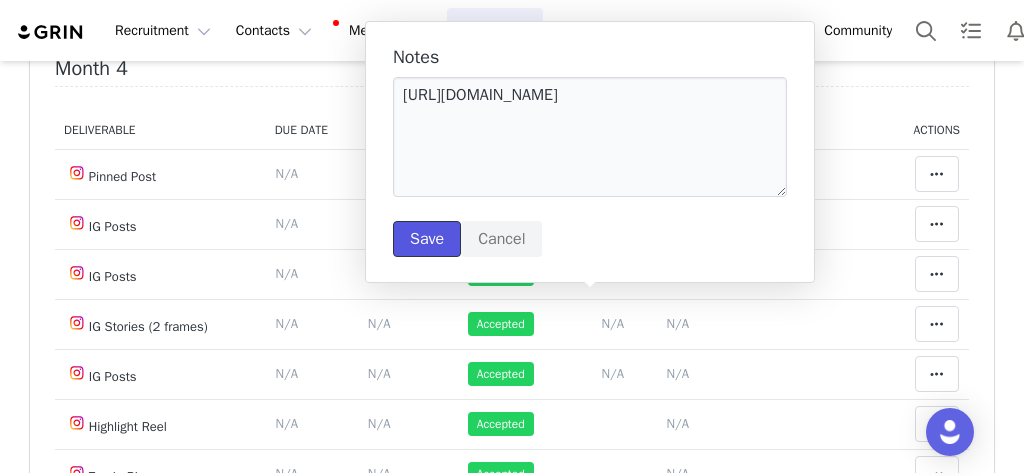 click on "Save" at bounding box center (427, 239) 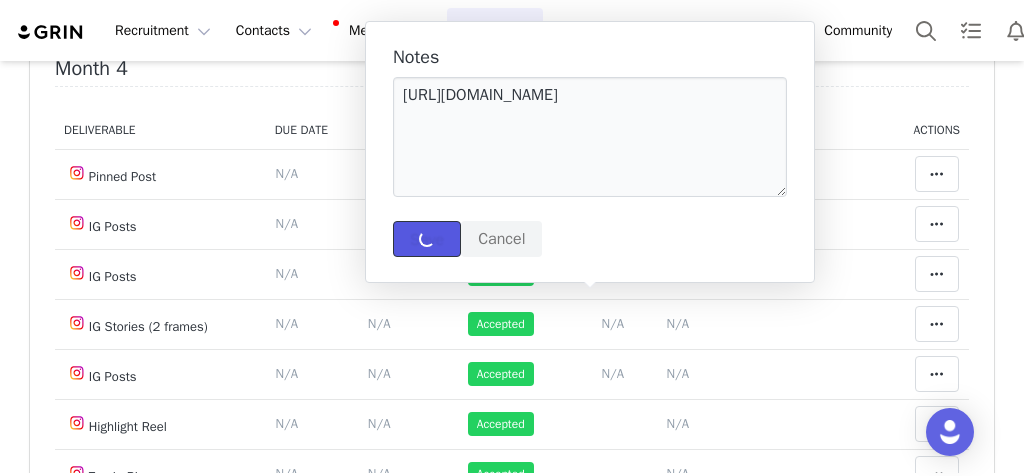 type 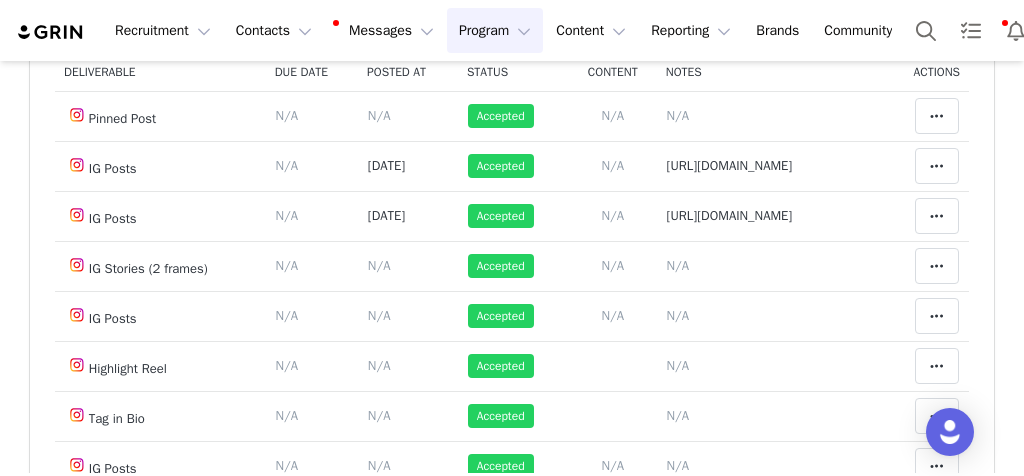 scroll, scrollTop: 392, scrollLeft: 0, axis: vertical 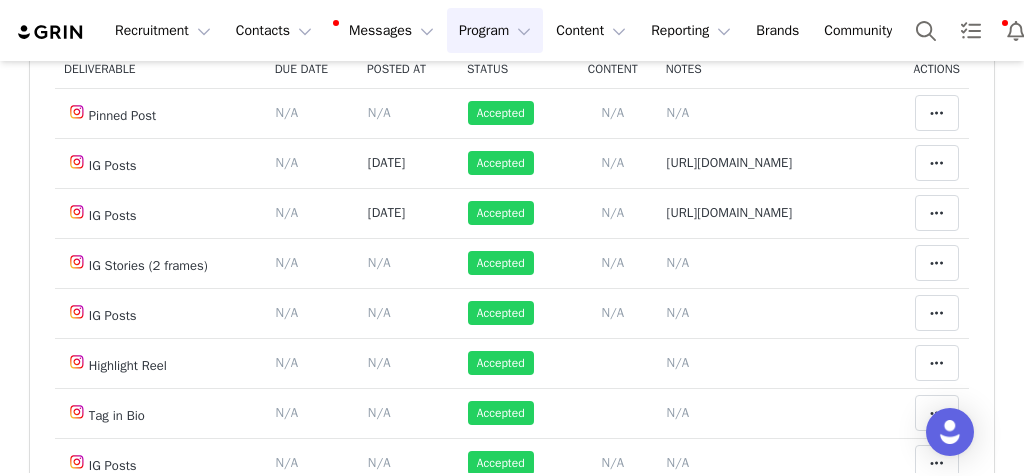 click on "N/A" at bounding box center (379, 312) 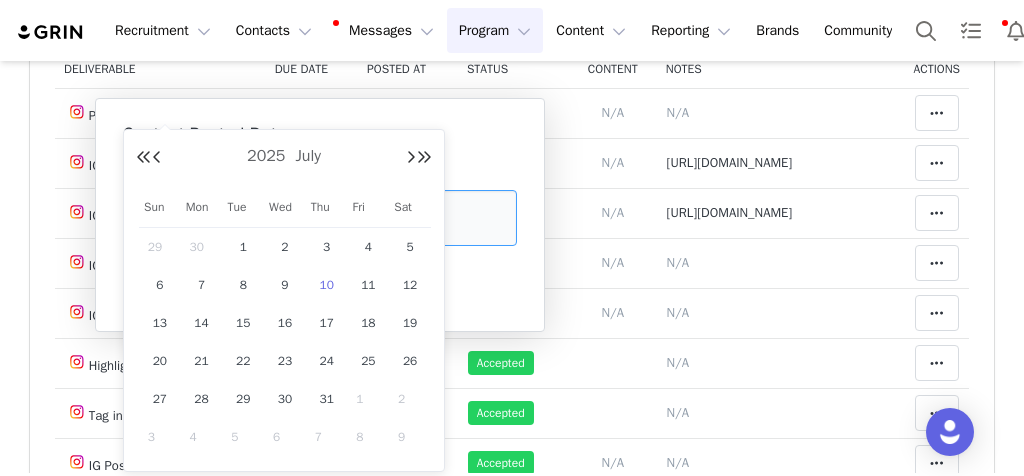 click on "Recruitment Recruitment Creator Search Curated Lists Landing Pages Web Extension AI Creator Search Beta Contacts Contacts Creators Prospects Applicants Messages Messages Dashboard Inbox 99+ Templates Sequences Program Program Activations Campaigns Partnerships Payments Affiliates Content Content Creator Content Media Library Social Listening Reporting Reporting Dashboard Report Builder Brands Brands Community Community Partnerships  Sheila Fuster  PFP* 3/25- 4 IG Posts, 2 IG Stories (2 frames) (Monthly for 6 Months)+ Tag in Bio+ Highlight Reel+ Pinned Post  Edit Partnership  Budget $0.00 Spend $2,372.50 Revenue $0.00 Revenue ROI 0x IMV $0.00 IMV ROI 0x Progress: Deliverables Content Fulfillment Revenue Month 4 Add a new deliverable  What type of deliverable?   Pinned Post   IG Posts   Tag in Bio   Highlight Reel   IG Stories (2 frames)   Where should it be added?  Throughout Partnership  Month 1   Month 2   Month 3   Month 4   Month 5   Month 6   Throughout Partnership   Save  Cancel Jul 26, 2025" at bounding box center [512, 238] 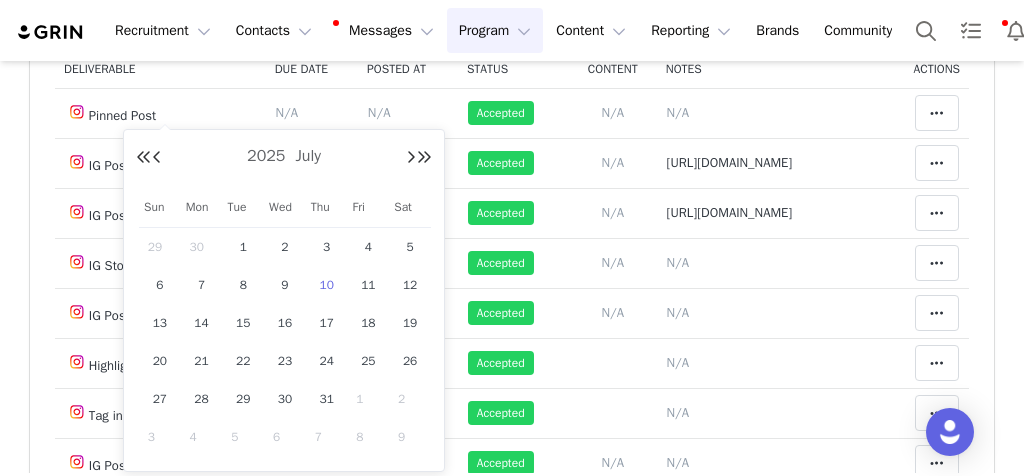 click on "29" at bounding box center (160, 247) 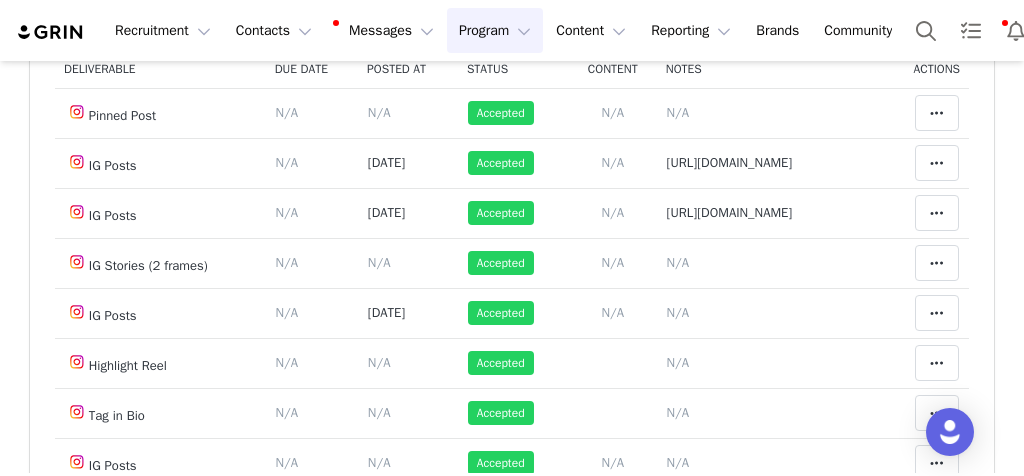 click on "N/A" at bounding box center [678, 312] 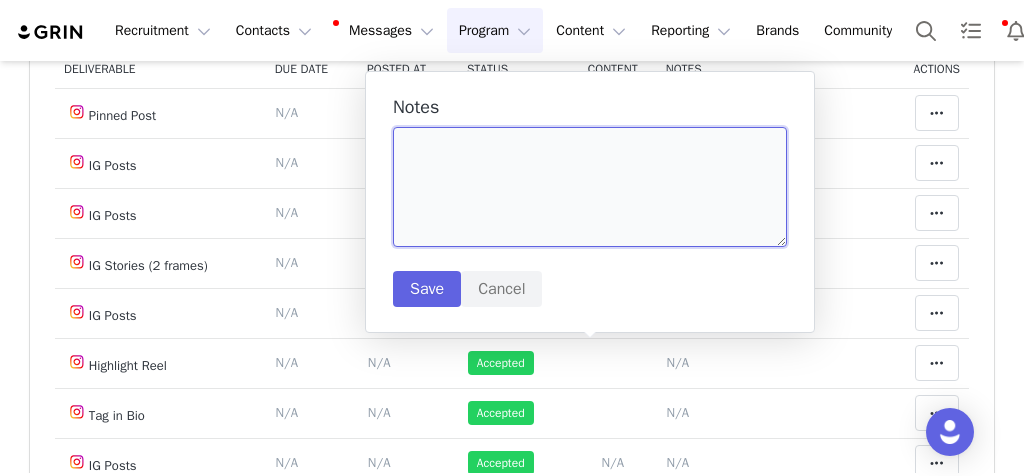 paste on "https://www.instagram.com/p/DLfOEAEMC05/" 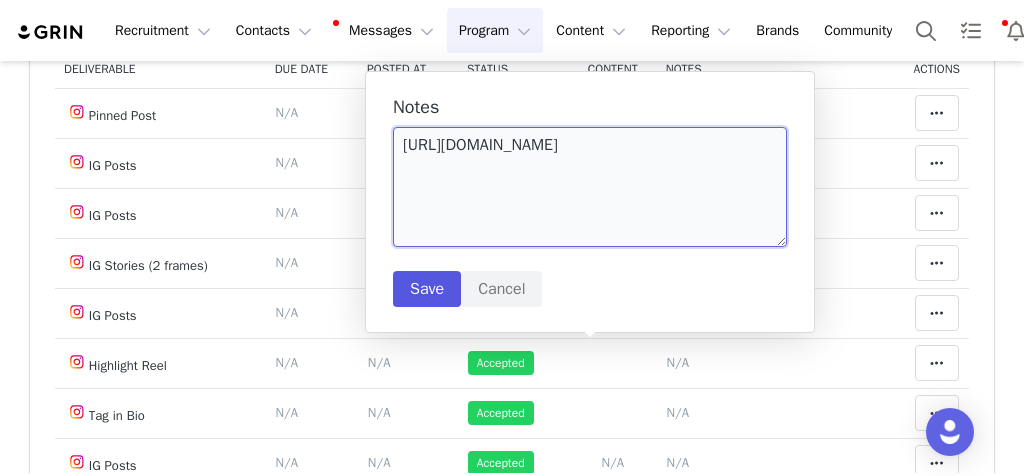 type on "https://www.instagram.com/p/DLfOEAEMC05/" 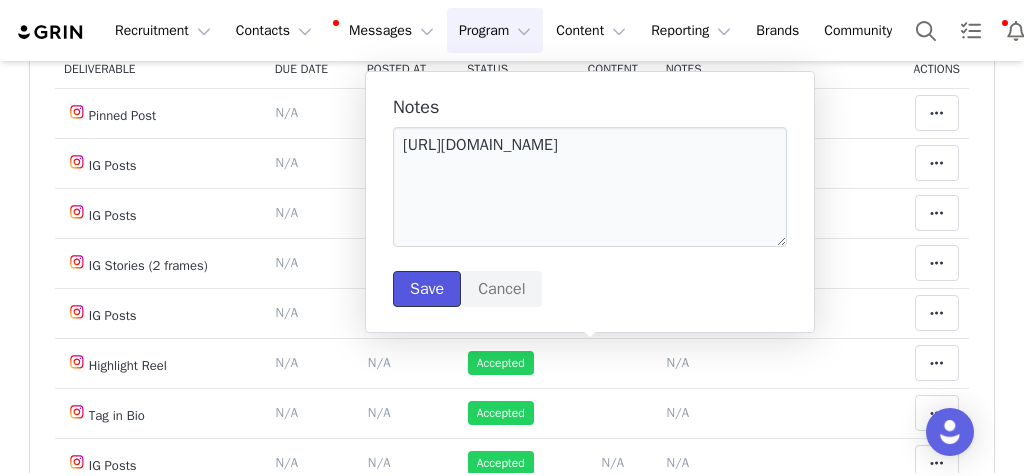 click on "Save" at bounding box center (427, 289) 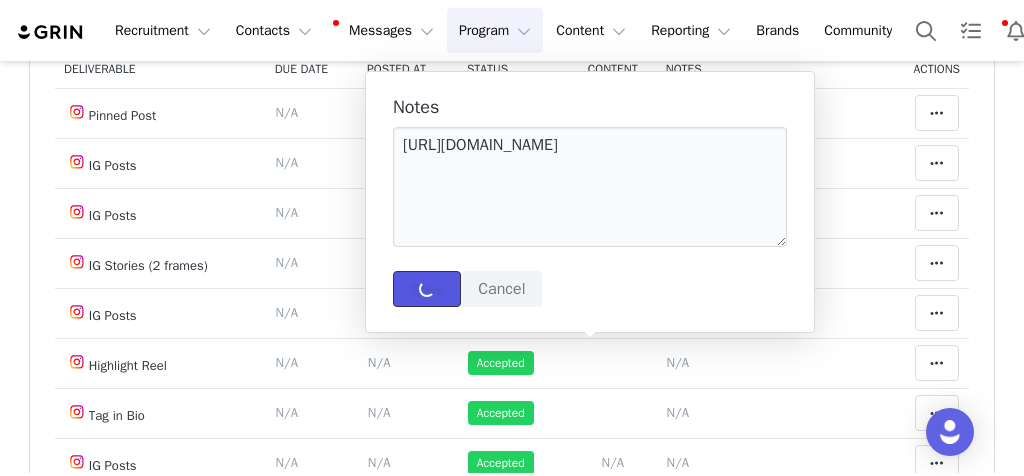 type 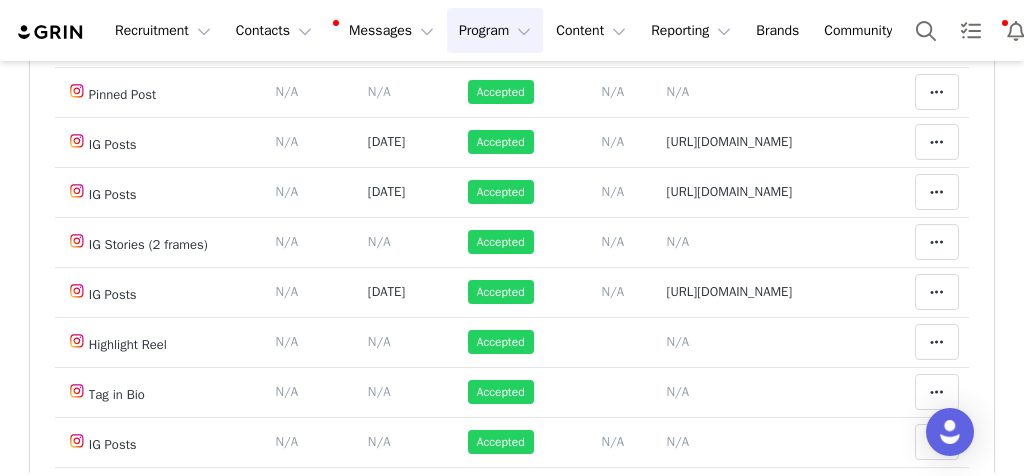 scroll, scrollTop: 419, scrollLeft: 0, axis: vertical 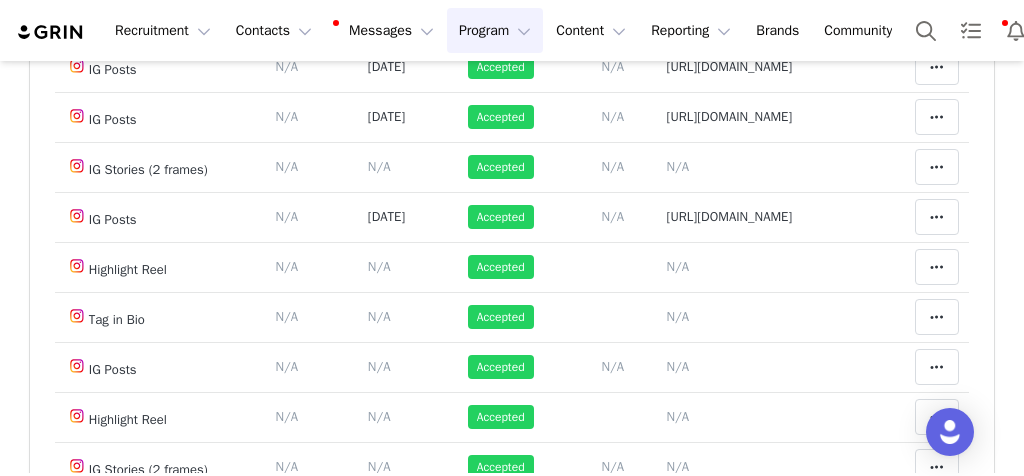 click on "N/A" at bounding box center [379, 366] 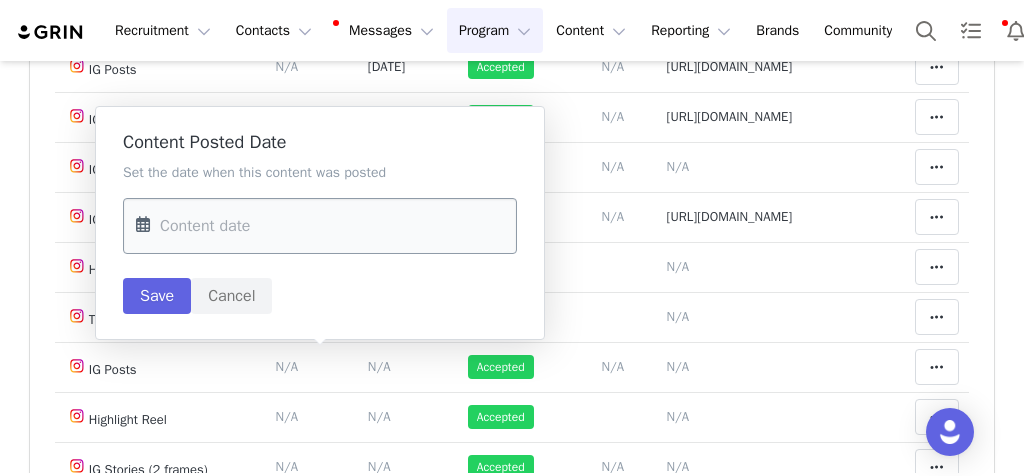 click on "Recruitment Recruitment Creator Search Curated Lists Landing Pages Web Extension AI Creator Search Beta Contacts Contacts Creators Prospects Applicants Messages Messages Dashboard Inbox 99+ Templates Sequences Program Program Activations Campaigns Partnerships Payments Affiliates Content Content Creator Content Media Library Social Listening Reporting Reporting Dashboard Report Builder Brands Brands Community Community Partnerships  Sheila Fuster  PFP* 3/25- 4 IG Posts, 2 IG Stories (2 frames) (Monthly for 6 Months)+ Tag in Bio+ Highlight Reel+ Pinned Post  Edit Partnership  Budget $0.00 Spend $2,372.50 Revenue $0.00 Revenue ROI 0x IMV $0.00 IMV ROI 0x Progress: Deliverables Content Fulfillment Revenue Month 4 Add a new deliverable  What type of deliverable?   Pinned Post   IG Posts   Tag in Bio   Highlight Reel   IG Stories (2 frames)   Where should it be added?  Throughout Partnership  Month 1   Month 2   Month 3   Month 4   Month 5   Month 6   Throughout Partnership   Save  Cancel Jul 26, 2025" at bounding box center (512, 238) 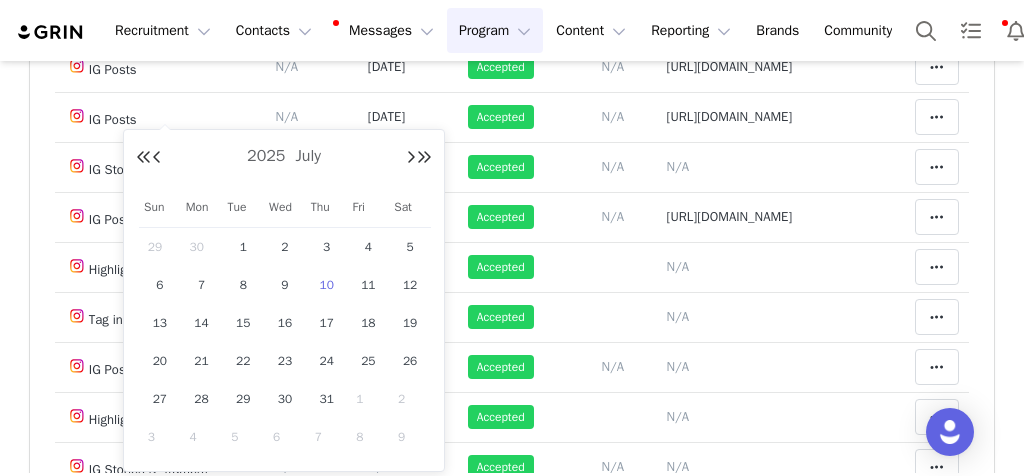 click on "2025  July" at bounding box center (284, 157) 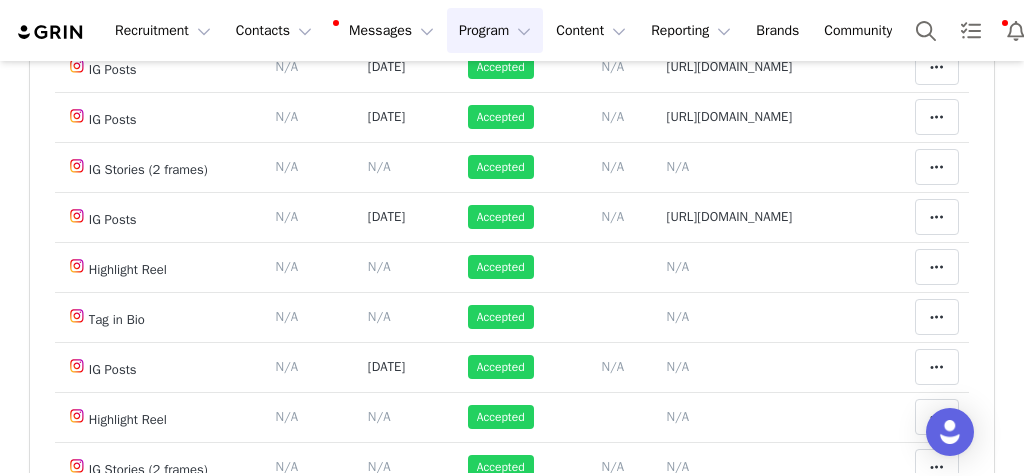 click on "N/A" at bounding box center [678, 366] 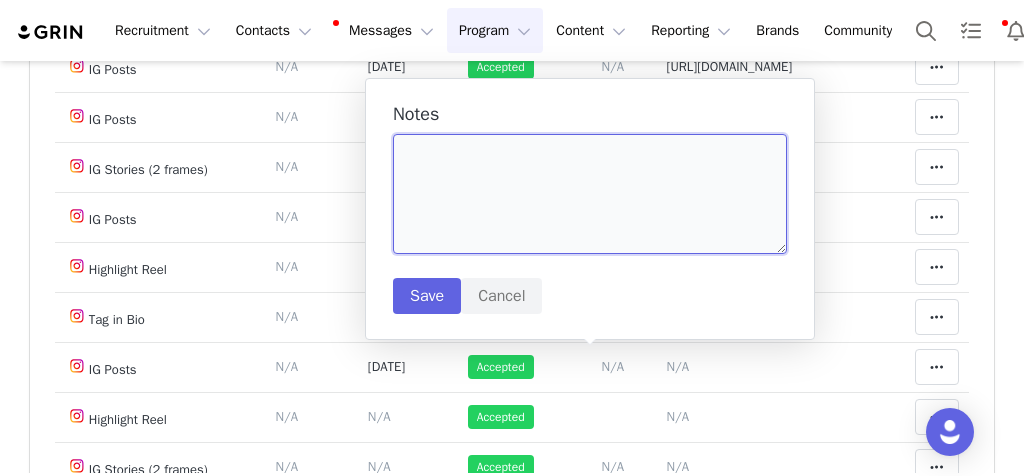 paste on "https://www.instagram.com/reel/DKaKFy1S_B6/" 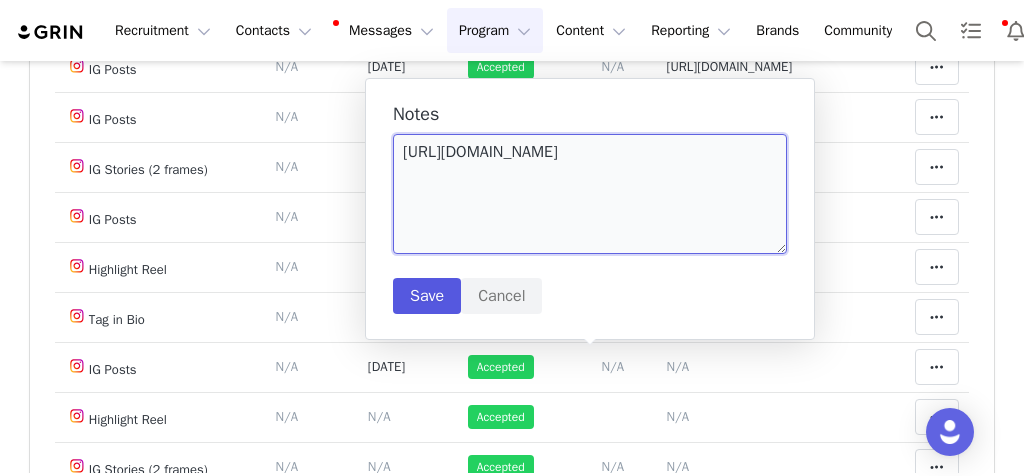 type on "https://www.instagram.com/reel/DKaKFy1S_B6/" 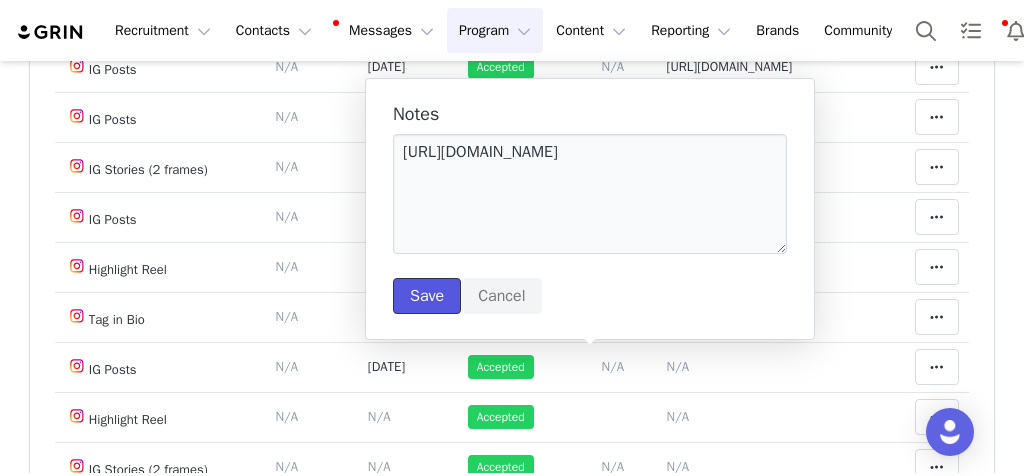 click on "Save" at bounding box center (427, 296) 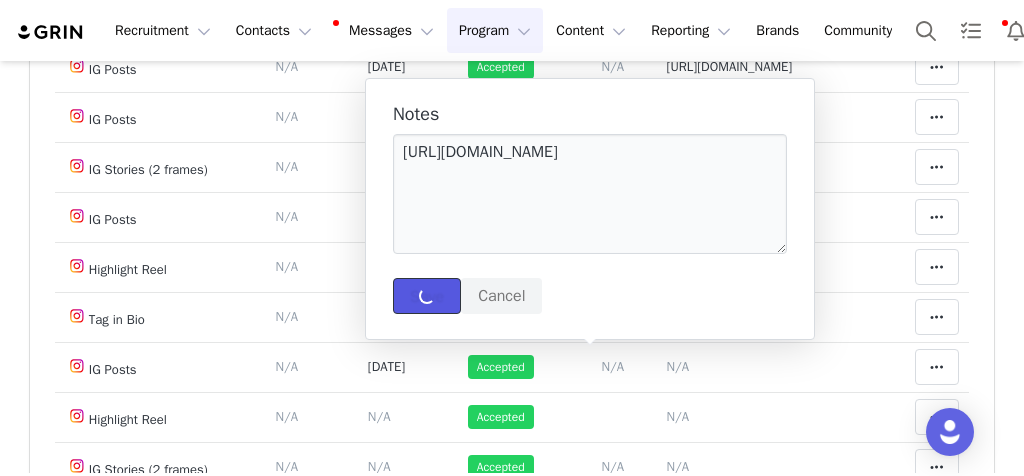 type 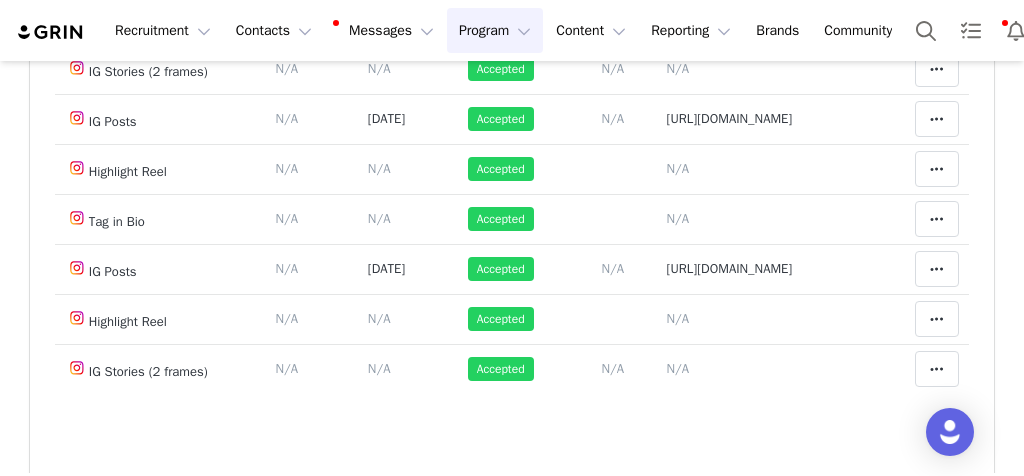 scroll, scrollTop: 512, scrollLeft: 0, axis: vertical 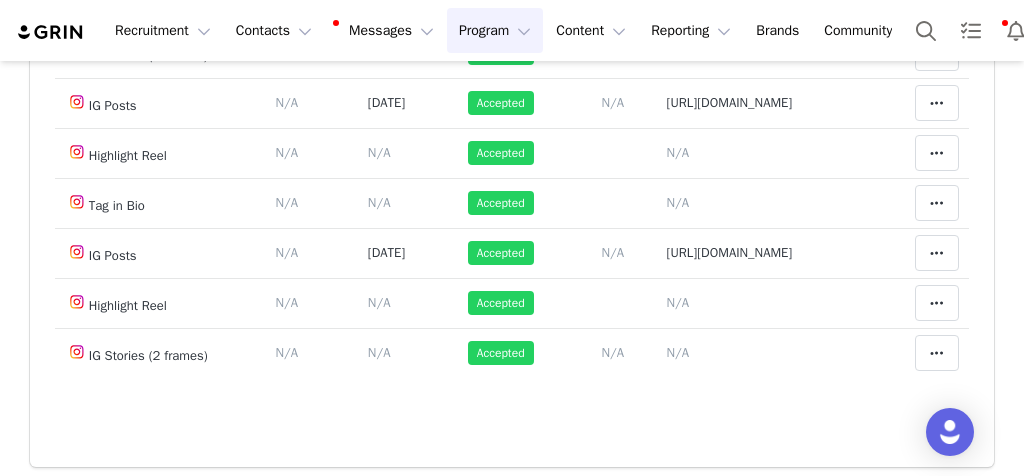 click on "N/A" at bounding box center (678, 352) 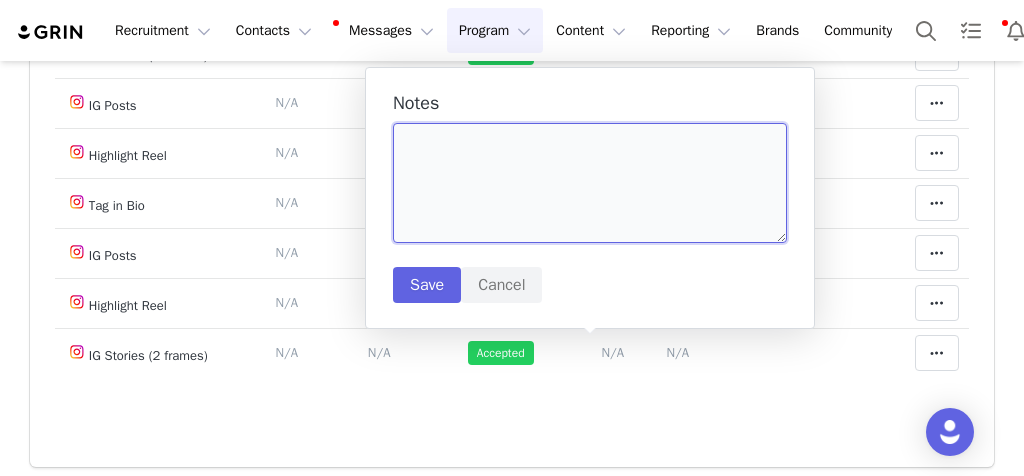 drag, startPoint x: 414, startPoint y: 298, endPoint x: 543, endPoint y: 199, distance: 162.60997 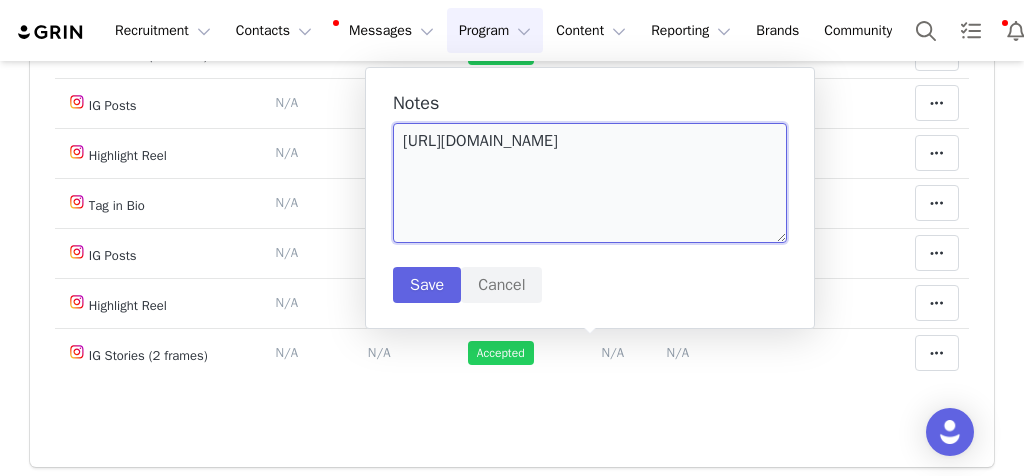 paste on "https://static-resources.creatoriq.com/instagram-stories/videos/3657762002571496614.mp4" 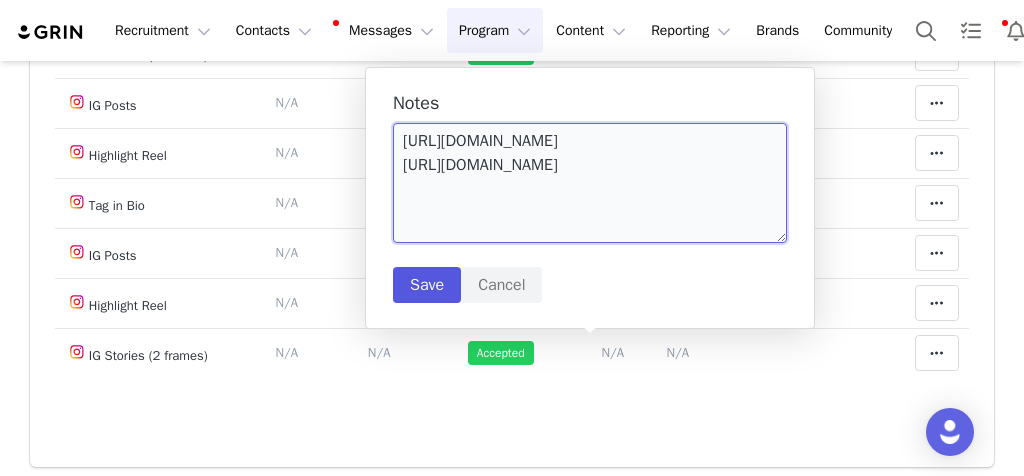 type on "https://static-resources.creatoriq.com/instagram-stories/videos/3657003345001560068.mp4
https://static-resources.creatoriq.com/instagram-stories/videos/3657762002571496614.mp4" 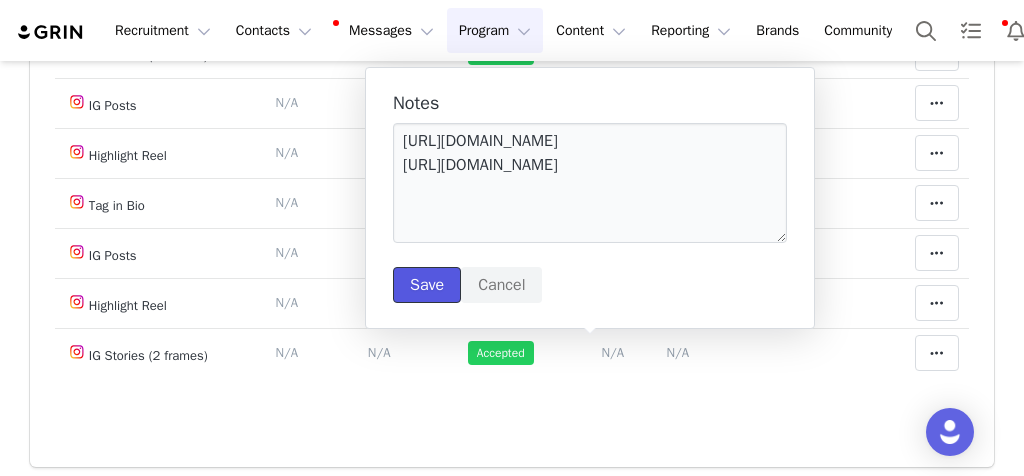 click on "Save" at bounding box center [427, 285] 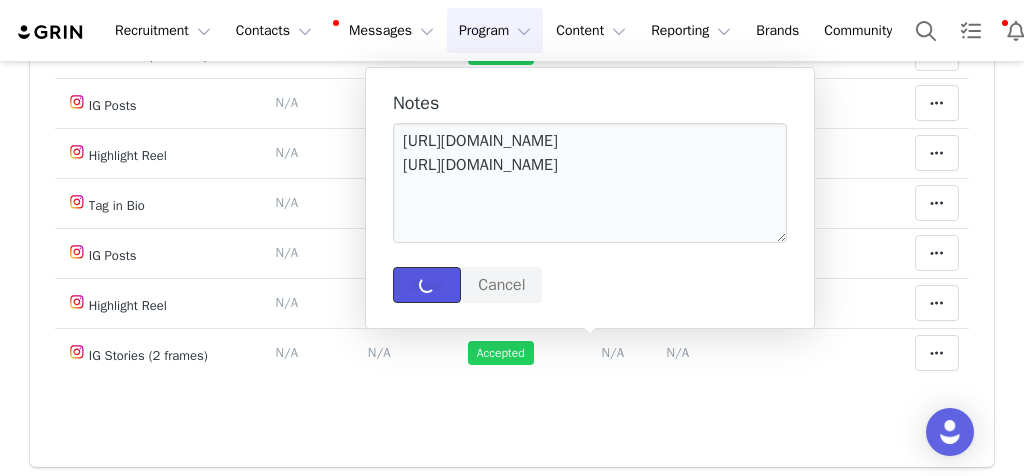 type 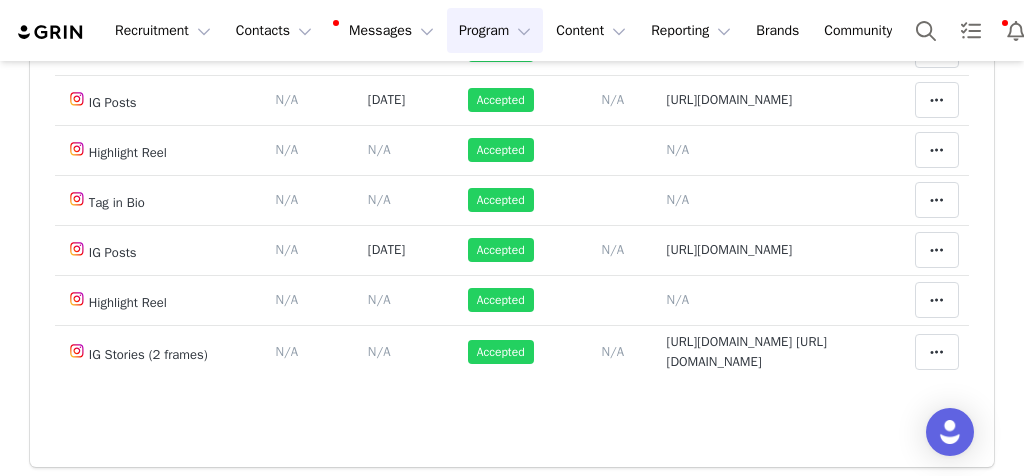 click on "N/A" at bounding box center (379, 351) 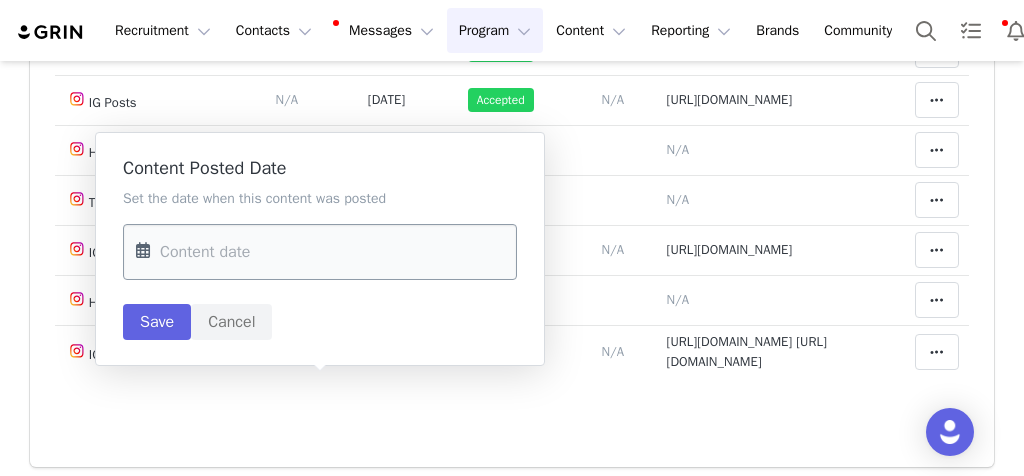 click on "Recruitment Recruitment Creator Search Curated Lists Landing Pages Web Extension AI Creator Search Beta Contacts Contacts Creators Prospects Applicants Messages Messages Dashboard Inbox 99+ Templates Sequences Program Program Activations Campaigns Partnerships Payments Affiliates Content Content Creator Content Media Library Social Listening Reporting Reporting Dashboard Report Builder Brands Brands Community Community Partnerships  Sheila Fuster  PFP* 3/25- 4 IG Posts, 2 IG Stories (2 frames) (Monthly for 6 Months)+ Tag in Bio+ Highlight Reel+ Pinned Post  Edit Partnership  Budget $0.00 Spend $2,372.50 Revenue $0.00 Revenue ROI 0x IMV $0.00 IMV ROI 0x Progress: Deliverables Content Fulfillment Revenue Month 4 Add a new deliverable  What type of deliverable?   Pinned Post   IG Posts   Tag in Bio   Highlight Reel   IG Stories (2 frames)   Where should it be added?  Throughout Partnership  Month 1   Month 2   Month 3   Month 4   Month 5   Month 6   Throughout Partnership   Save  Cancel Jul 26, 2025" at bounding box center [512, 238] 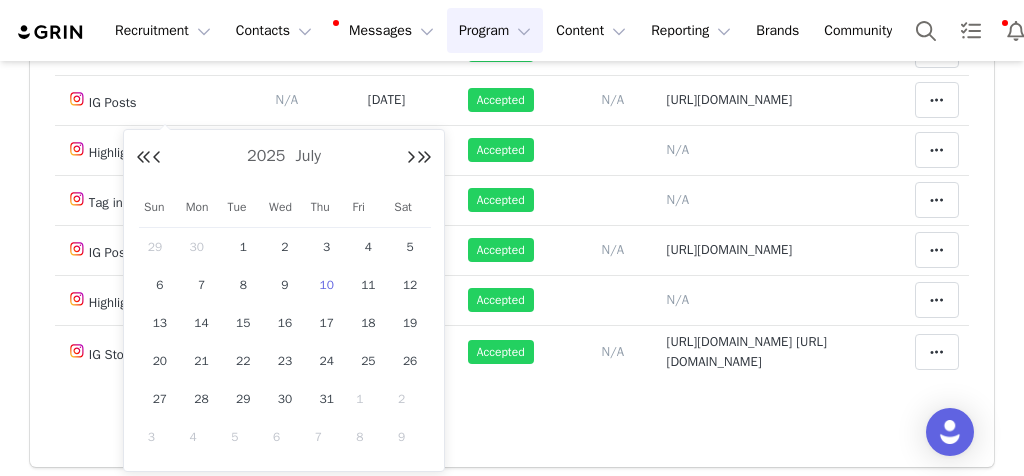 click at bounding box center (157, 158) 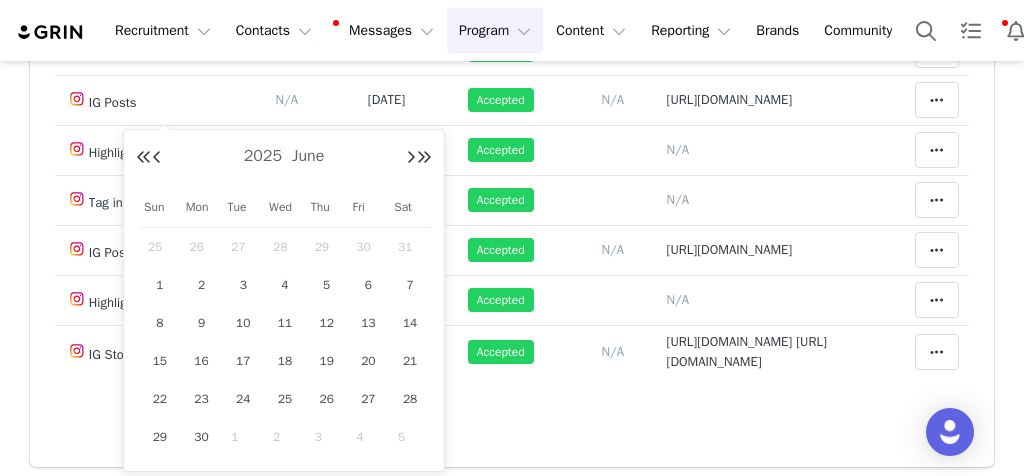 click on "17" at bounding box center (243, 361) 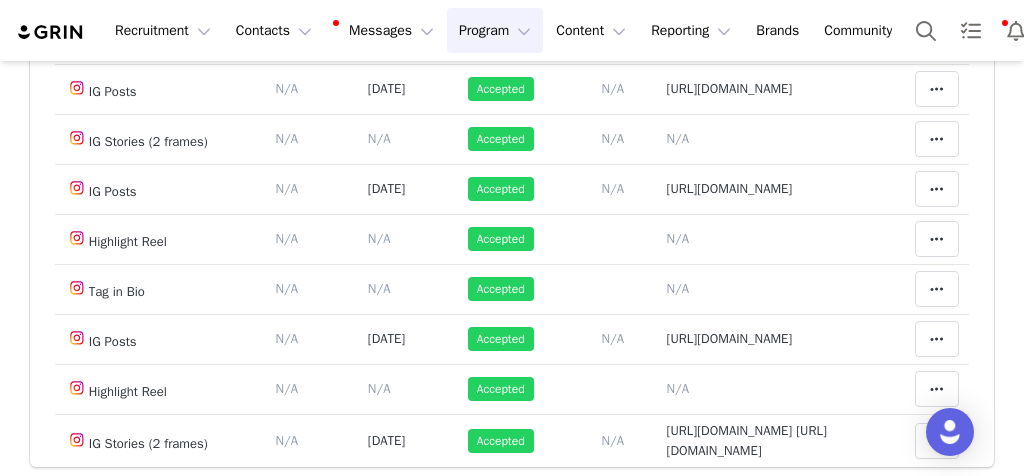 scroll, scrollTop: 0, scrollLeft: 0, axis: both 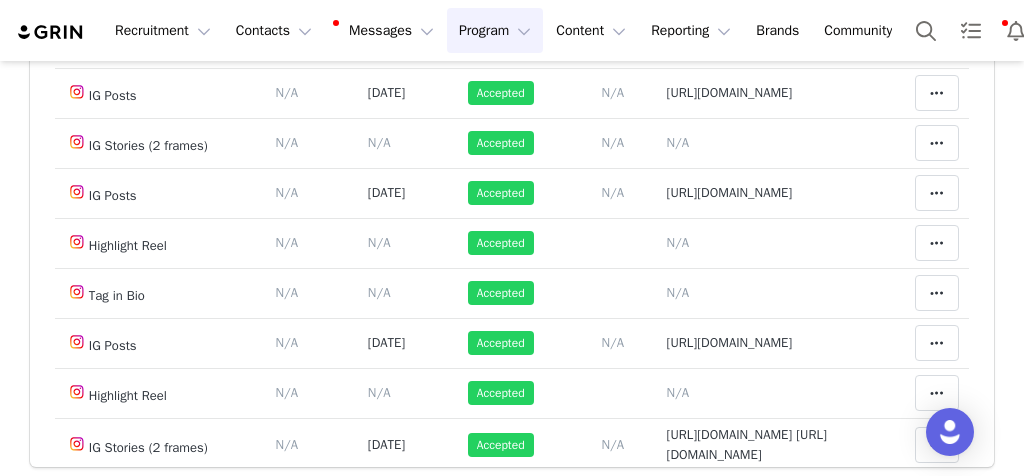 click on "N/A" at bounding box center (379, 142) 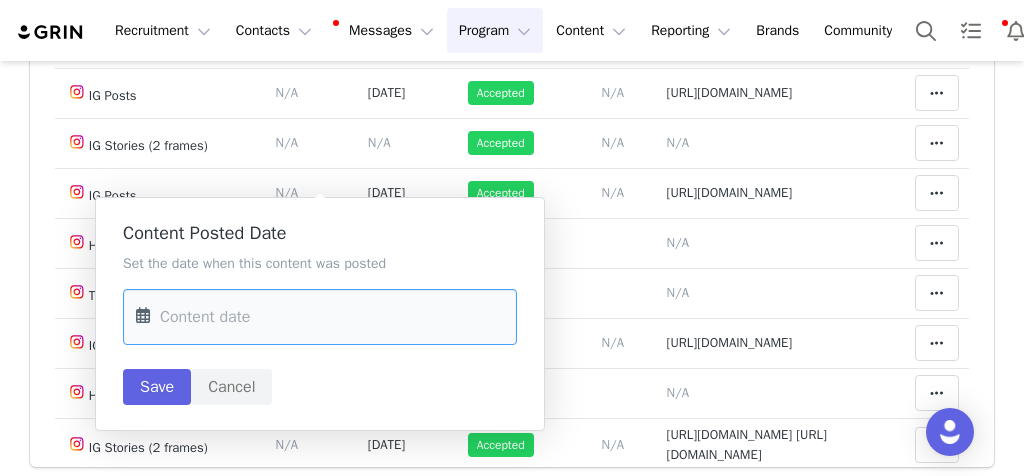click at bounding box center [320, 317] 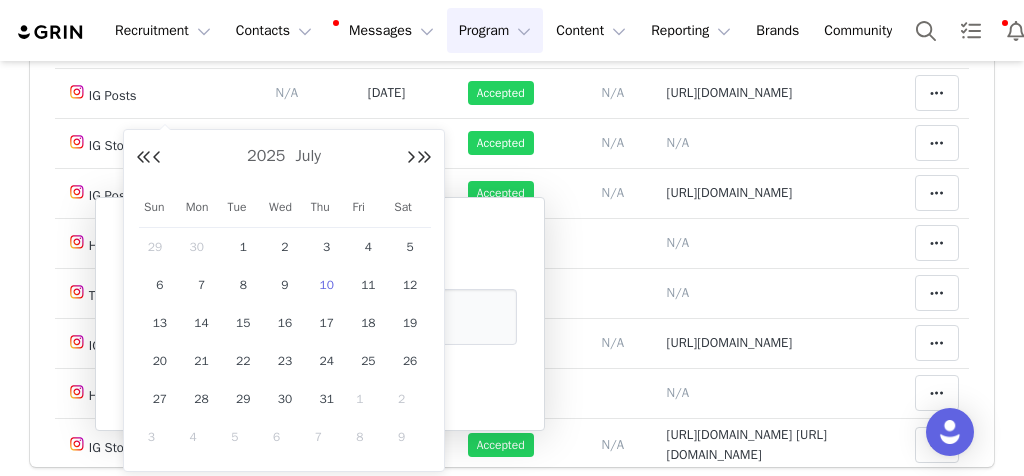 click on "2025  July" at bounding box center [284, 157] 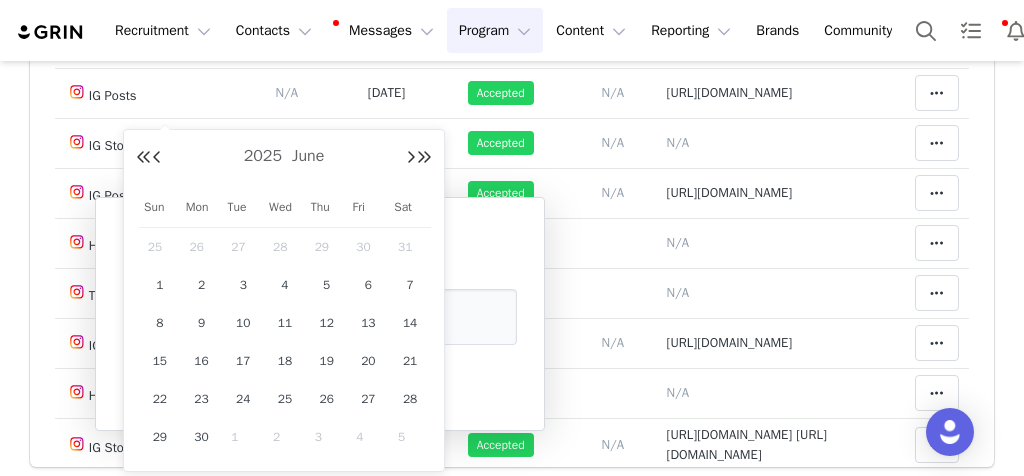 click on "22" at bounding box center [160, 399] 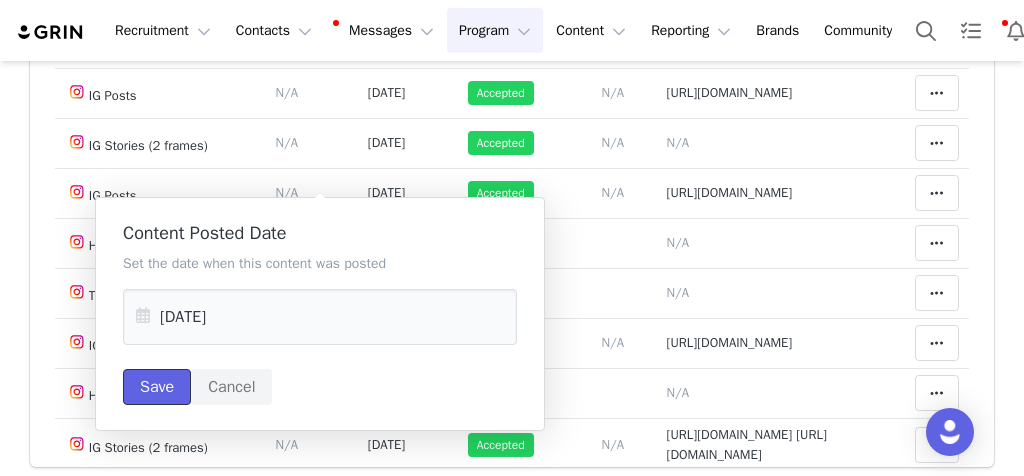 click on "Save" at bounding box center [157, 387] 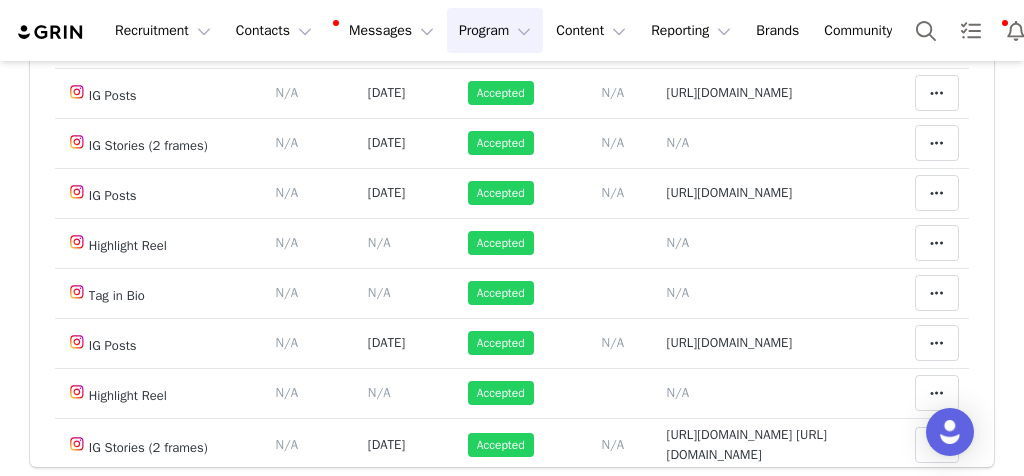 click on "N/A" at bounding box center [678, 142] 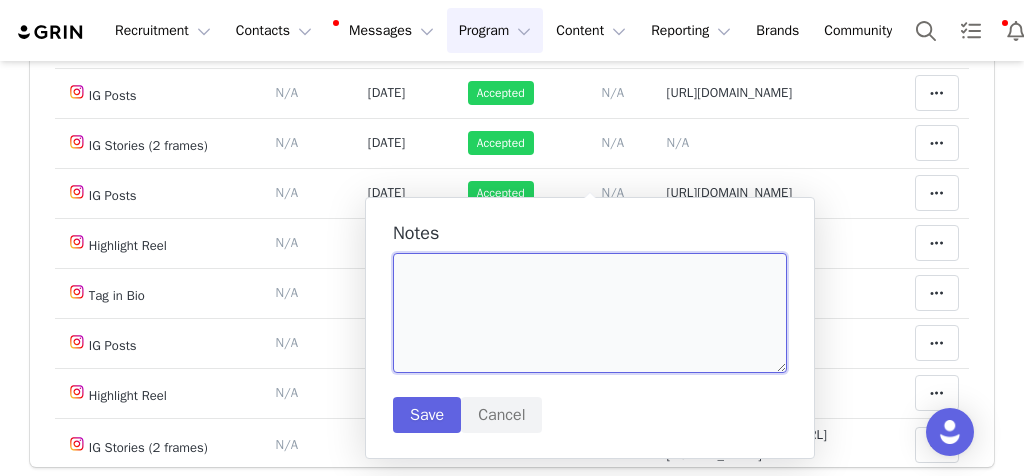 paste on "https://static-resources.creatoriq.com/instagram-stories/videos/3660814944851110313.mp4" 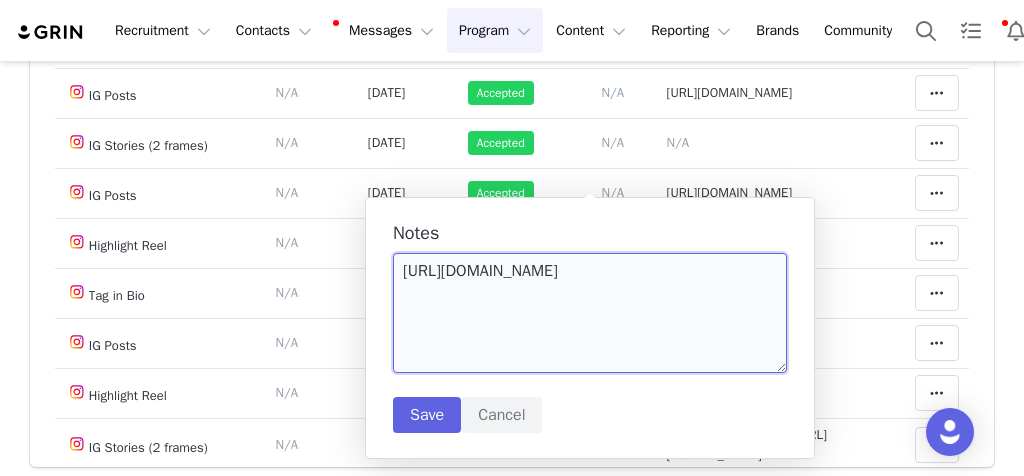 paste on "https://static-resources.creatoriq.com/instagram-stories/videos/3660815366588451978.mp4" 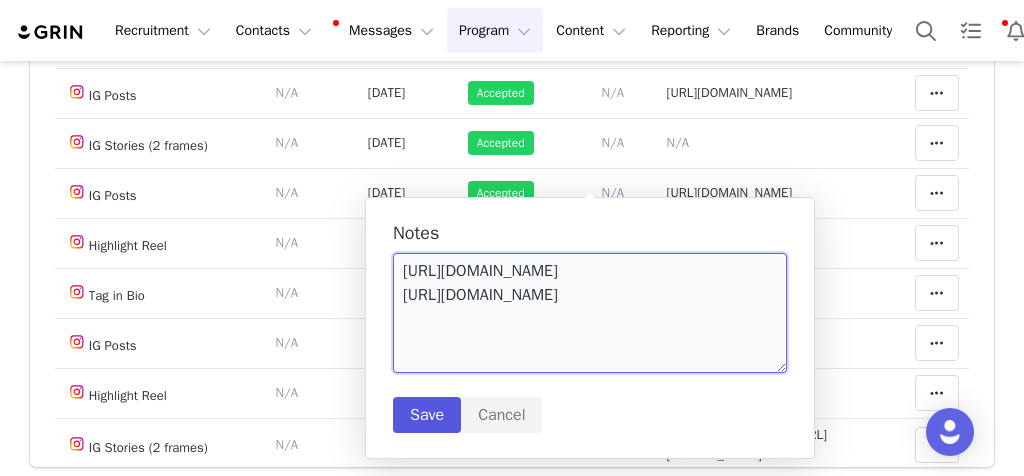 type on "https://static-resources.creatoriq.com/instagram-stories/videos/3660814944851110313.mp4
https://static-resources.creatoriq.com/instagram-stories/videos/3660815366588451978.mp4" 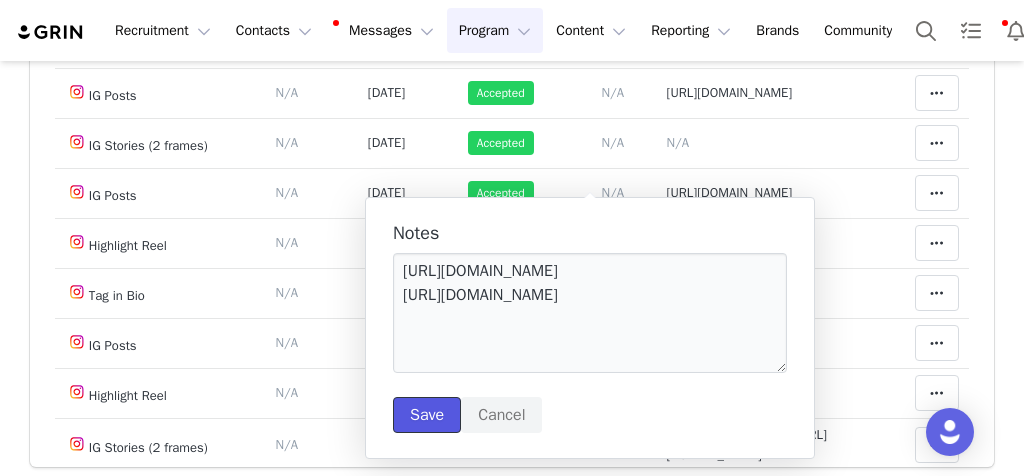 click on "Save" at bounding box center [427, 415] 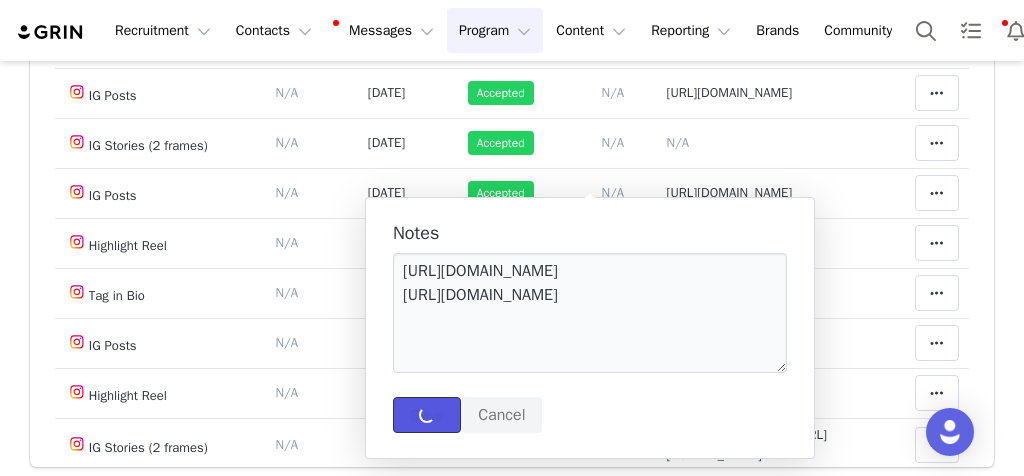 type 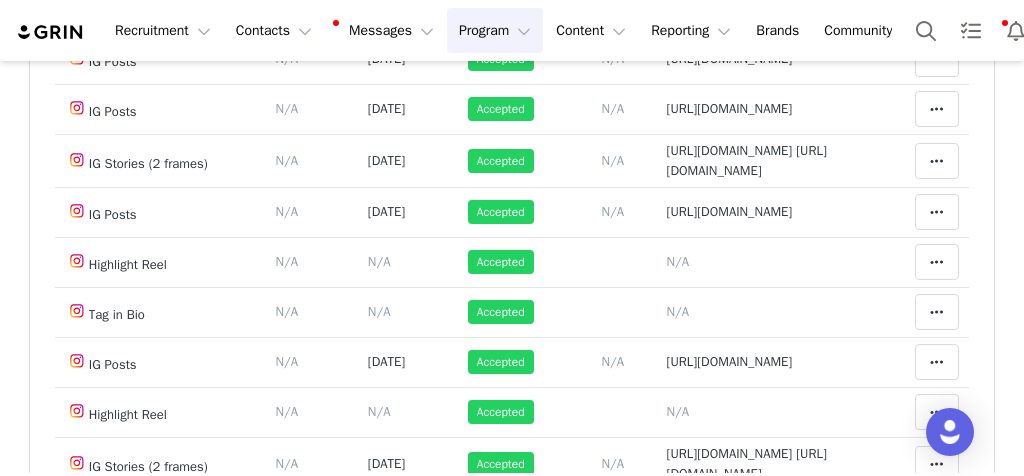 scroll, scrollTop: 512, scrollLeft: 0, axis: vertical 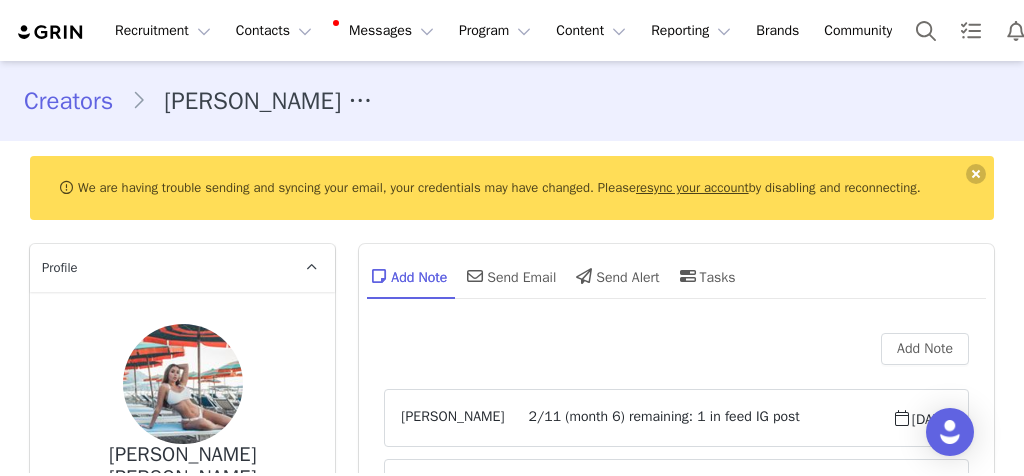click on "Creators [PERSON_NAME] [PERSON_NAME]" at bounding box center (512, 101) 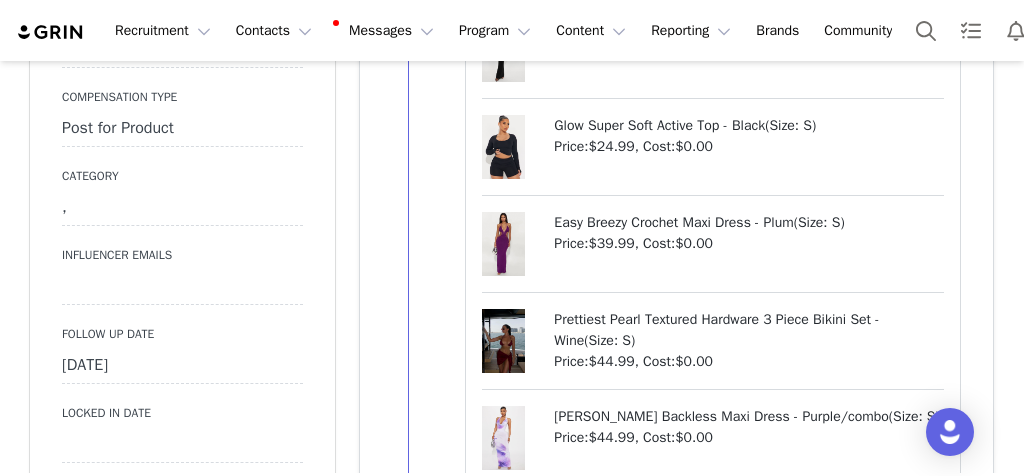 scroll, scrollTop: 2967, scrollLeft: 0, axis: vertical 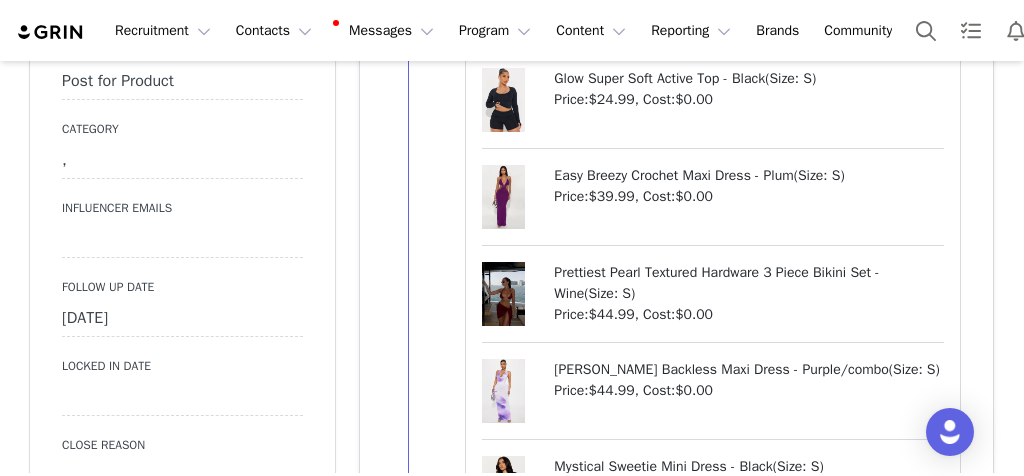 drag, startPoint x: 0, startPoint y: 0, endPoint x: 187, endPoint y: 213, distance: 283.43958 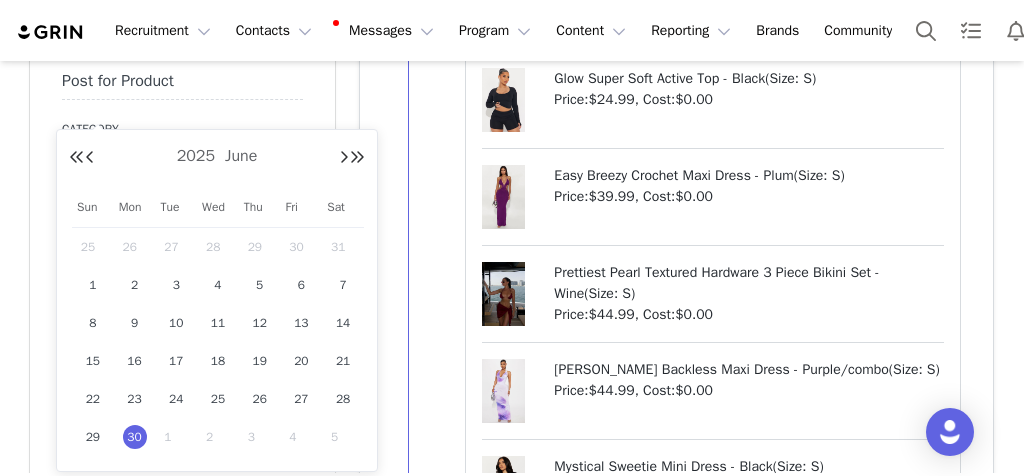 click on "Recruitment Recruitment Creator Search Curated Lists Landing Pages Web Extension AI Creator Search Beta Contacts Contacts Creators Prospects Applicants Messages Messages Dashboard Inbox 99+ Templates Sequences Program Program Activations Campaigns Partnerships Payments Affiliates Content Content Creator Content Media Library Social Listening Reporting Reporting Dashboard Report Builder Brands Brands Community Community Creators [PERSON_NAME] [PERSON_NAME]  We are having trouble sending and syncing your email, your credentials may have changed. Please  resync your account  by disabling and reconnecting.  Profile  [PERSON_NAME] [PERSON_NAME]      1.3M followers  Audience Reports  Request a detailed report of this creator's audience demographics and content performance for each social channel. Limit 100 reports per month.  53 / 400 reports used this month  Instagram          Request Report Contact Type  Contact type can be Creator, Prospect, Application, or Manager.   Creator  Demote this Creator?  Yes, demote  Demote to [GEOGRAPHIC_DATA]" at bounding box center [512, 238] 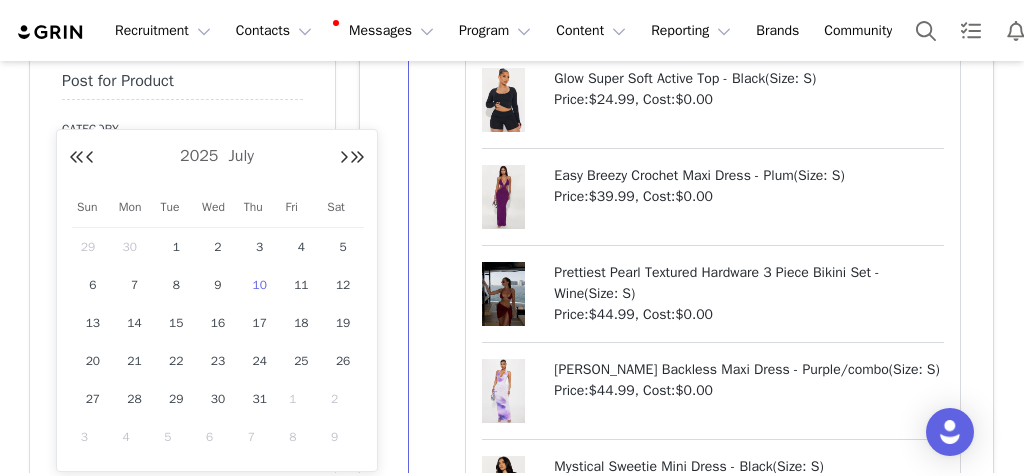 drag, startPoint x: 187, startPoint y: 213, endPoint x: 263, endPoint y: 279, distance: 100.65784 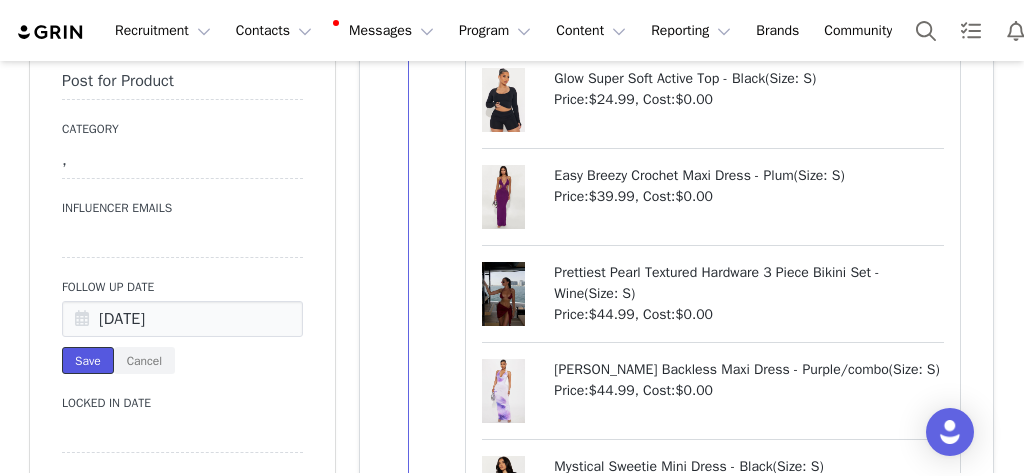 drag, startPoint x: 263, startPoint y: 279, endPoint x: 63, endPoint y: 255, distance: 201.43486 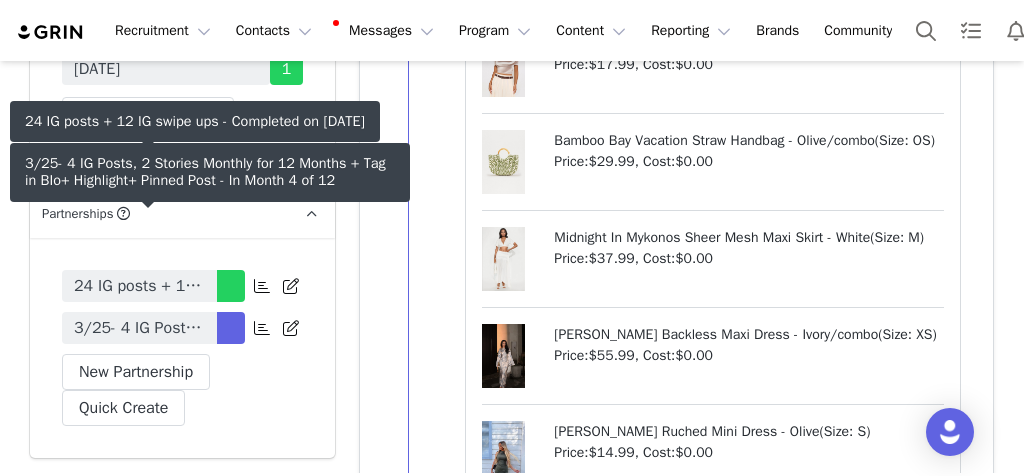 scroll, scrollTop: 7056, scrollLeft: 0, axis: vertical 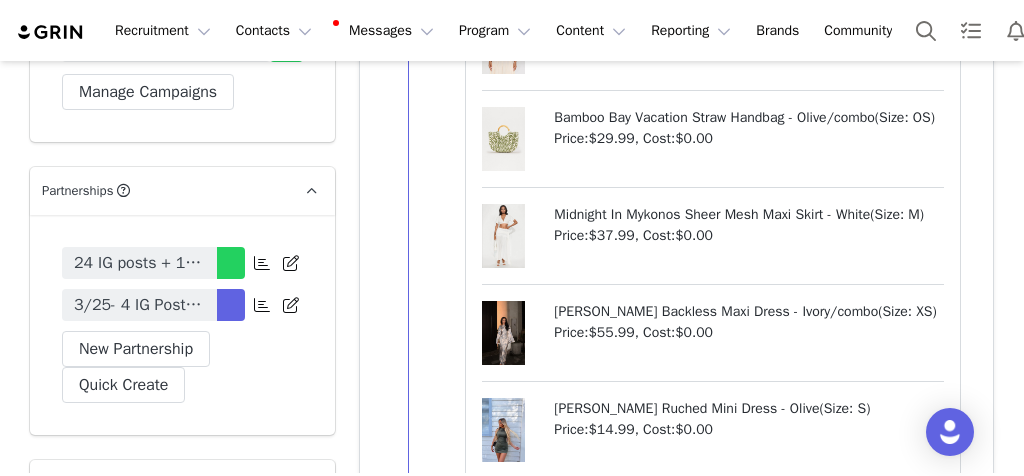 click on "3/25- 4 IG Posts, 2 Stories Monthly for 12 Months + Tag in BIo+ Highlight+ Pinned Post" at bounding box center [139, 305] 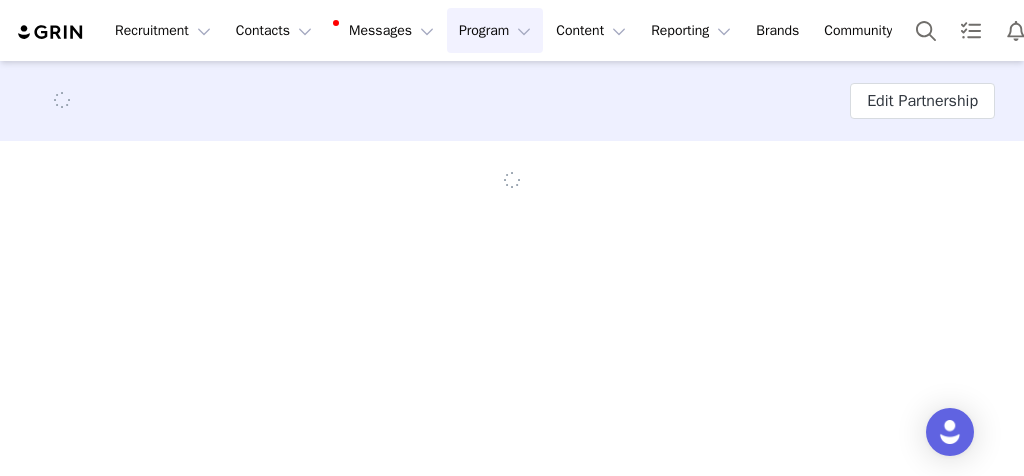 scroll, scrollTop: 0, scrollLeft: 0, axis: both 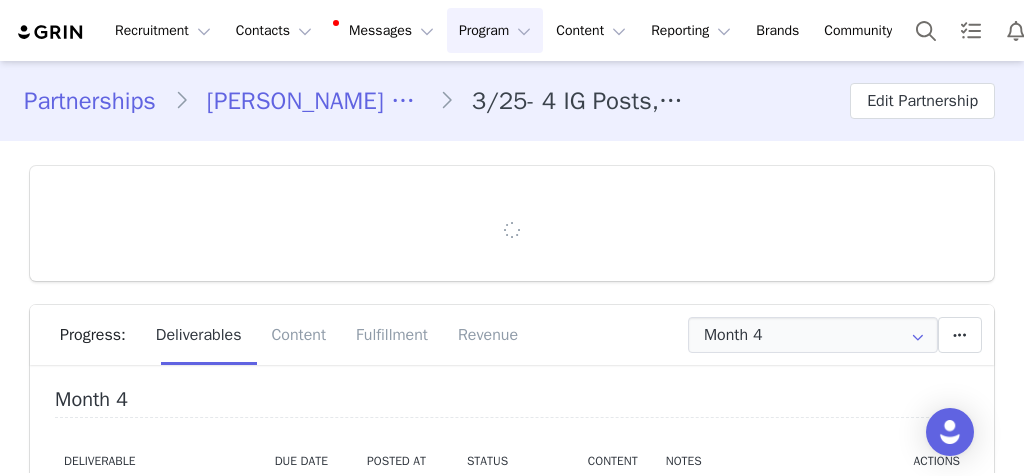 type on "+1 ([GEOGRAPHIC_DATA])" 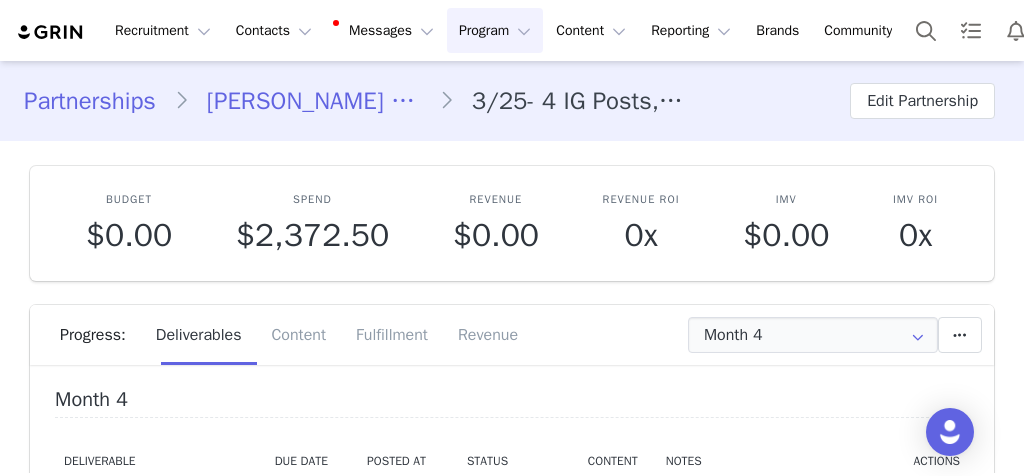 scroll, scrollTop: 0, scrollLeft: 0, axis: both 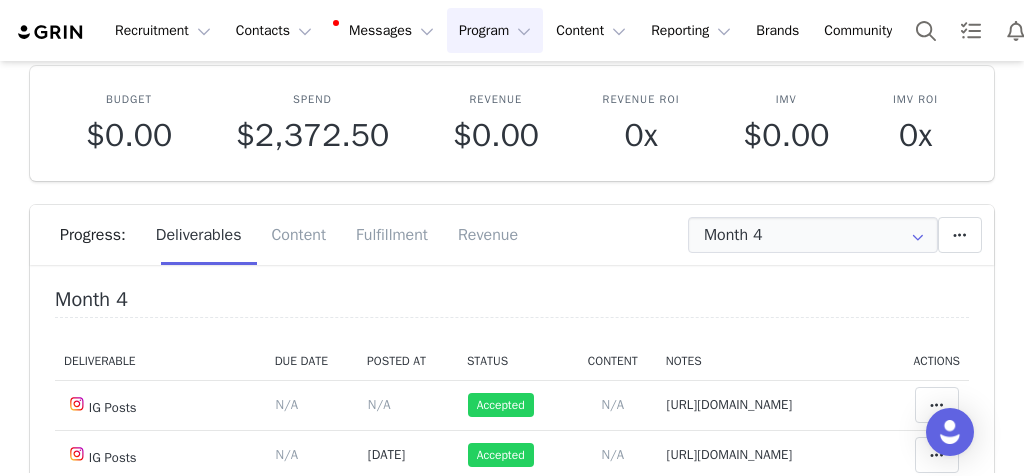 click at bounding box center (918, 235) 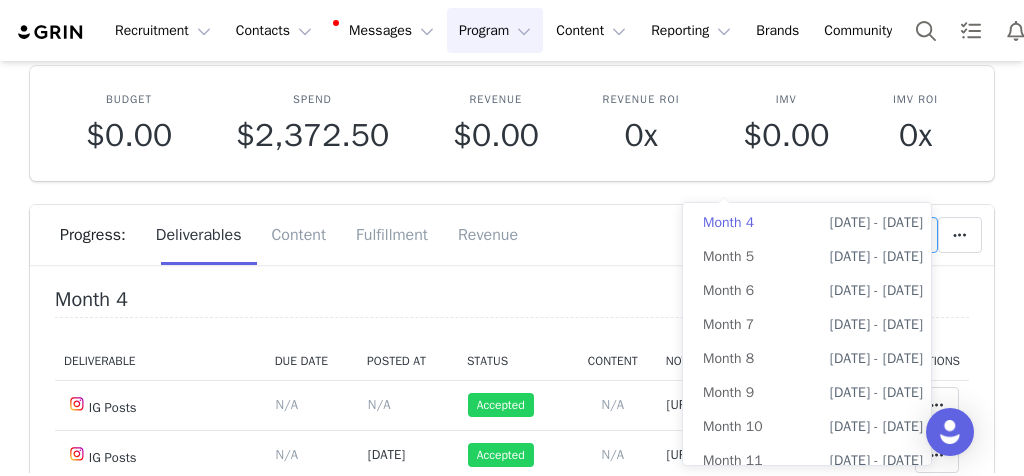 scroll, scrollTop: 192, scrollLeft: 0, axis: vertical 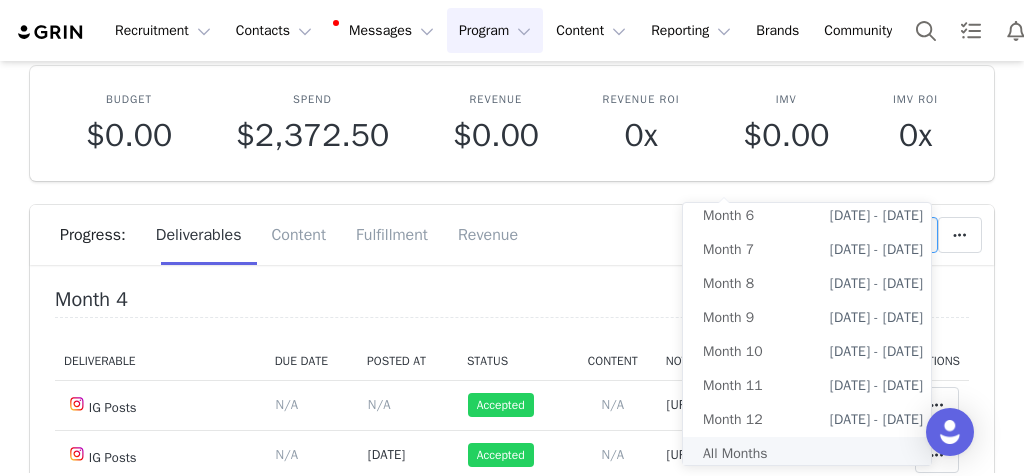 click on "All Months" at bounding box center (813, 454) 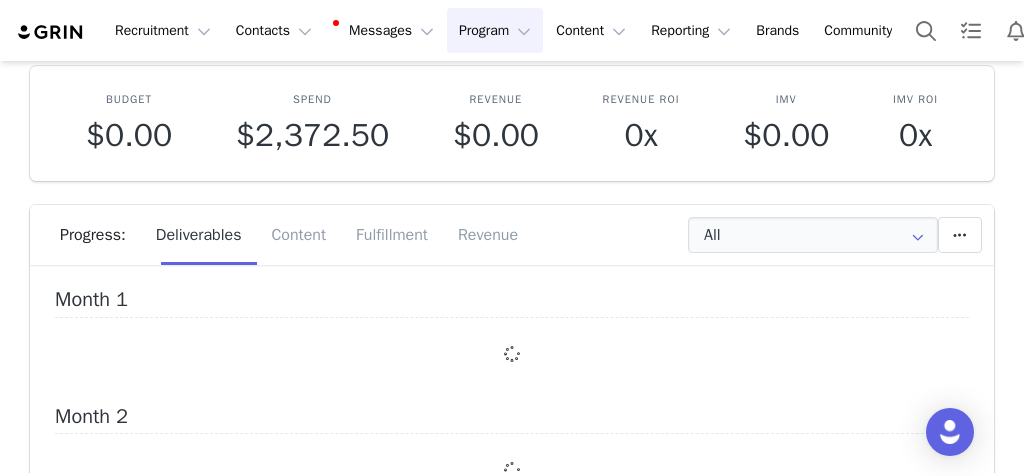 click on "Budget $0.00 Spend $2,372.50 Revenue $0.00 Revenue ROI 0x IMV $0.00 IMV ROI 0x Progress: Deliverables Content Fulfillment Revenue All Add a new deliverable  What type of deliverable?   Pinned Post   IG Posts   Highlight Reel   IG Stories (3 frames)   Tag in Bio   Where should it be added?  Throughout Partnership  Month 1   Month 2   Month 3   Month 4   Month 5   Month 6   Month 7   Month 8   Month 9   Month 10   Month 11   Month 12   Throughout Partnership   Save  Cancel  Add Deliverable  Reset Content Do you want to reorder all of the content for this this partnership?  Yes, reset content   Cancel   Reset Content   Allow Content Past End Date   Fetch Recent Content   Month 1   Month 2   Month 3   Month 4   Month 5   Month 6   Month 7   Month 8   Month 9   Month 10   Month 11   Month 12" at bounding box center (512, 460) 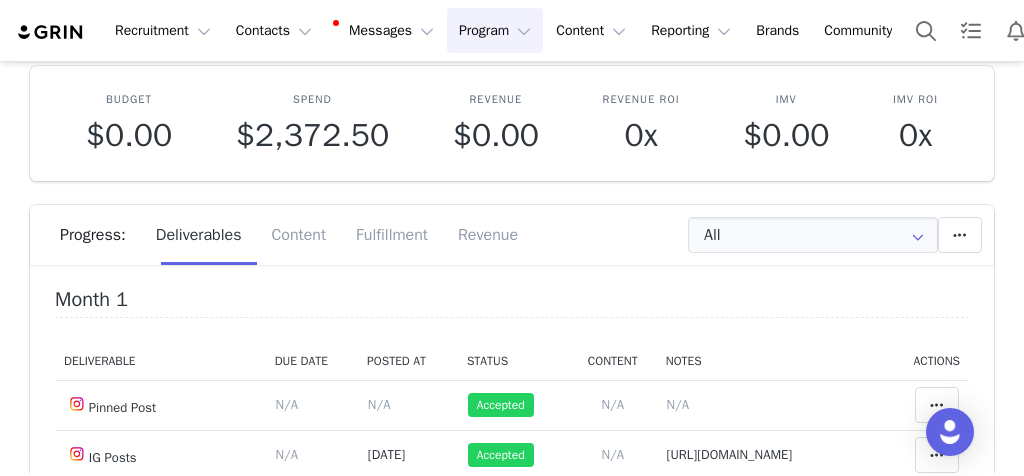 scroll, scrollTop: 230, scrollLeft: 0, axis: vertical 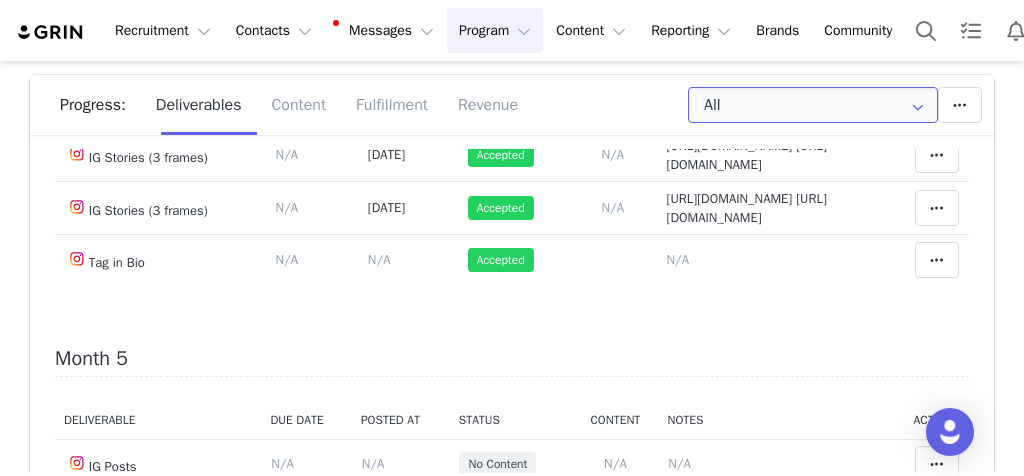click on "All" at bounding box center (813, 105) 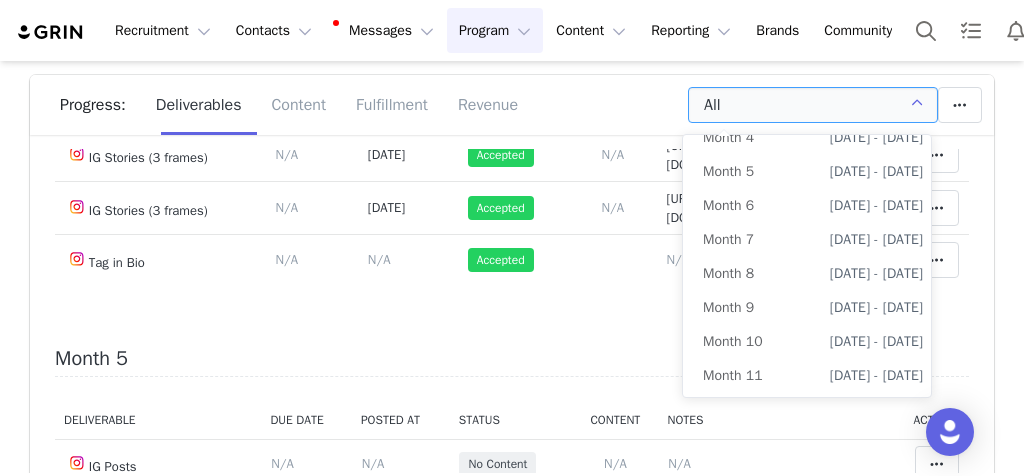 scroll, scrollTop: 118, scrollLeft: 0, axis: vertical 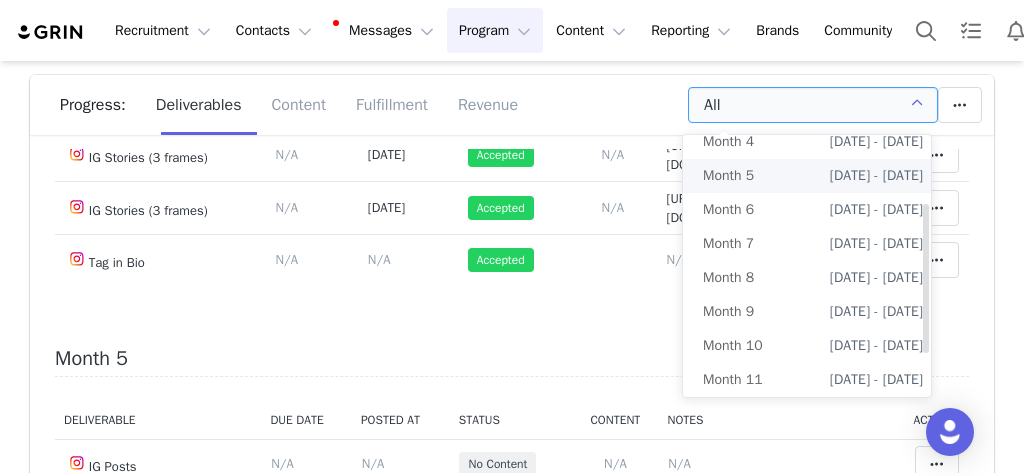 drag, startPoint x: 65, startPoint y: 254, endPoint x: 749, endPoint y: 171, distance: 689.0174 